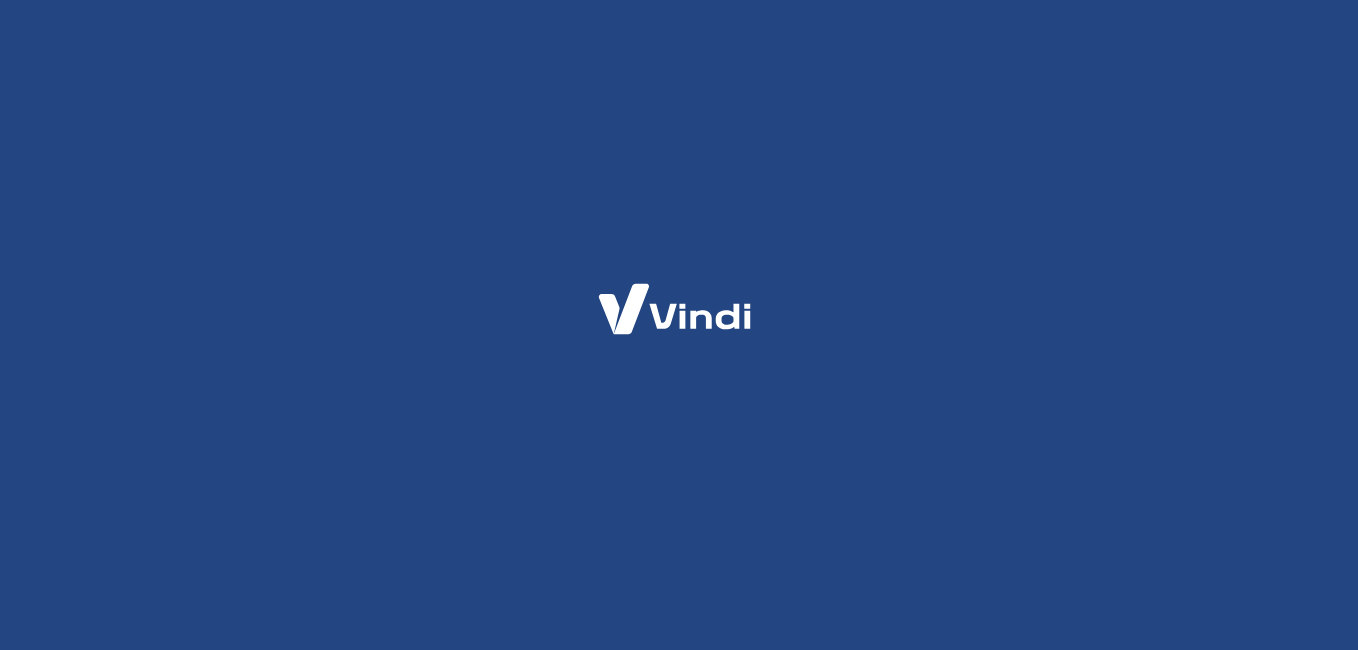 scroll, scrollTop: 0, scrollLeft: 0, axis: both 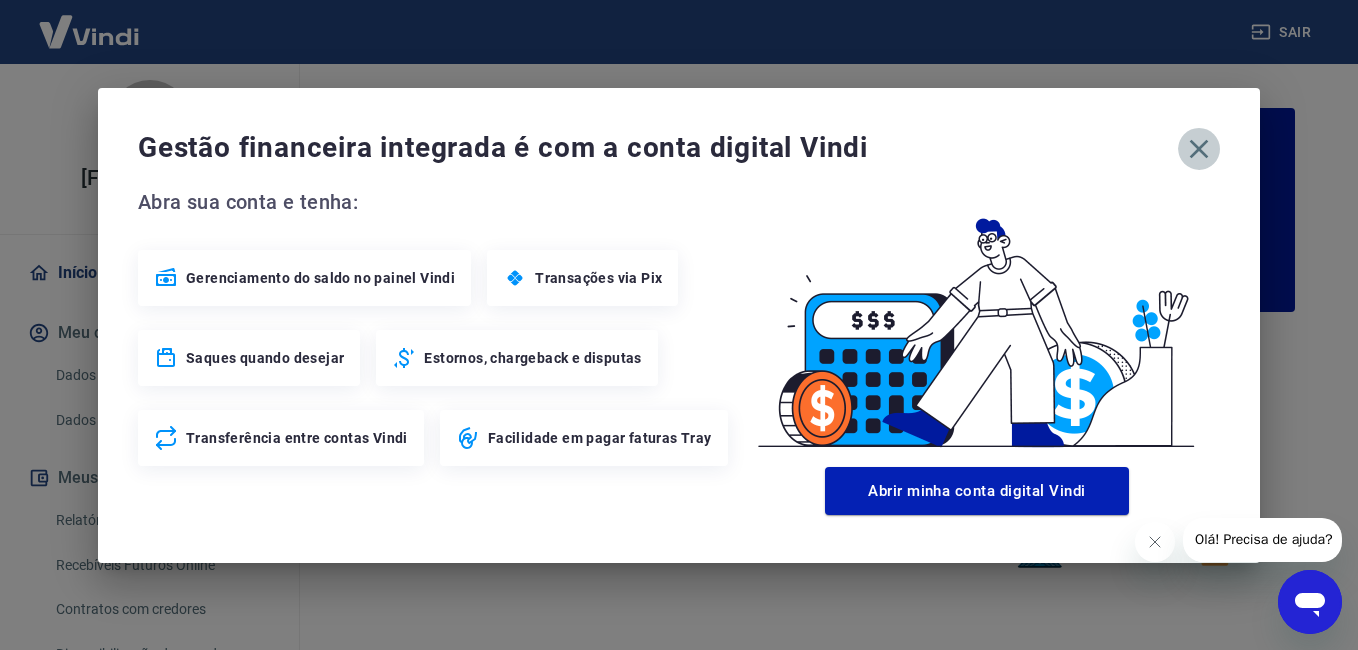 click 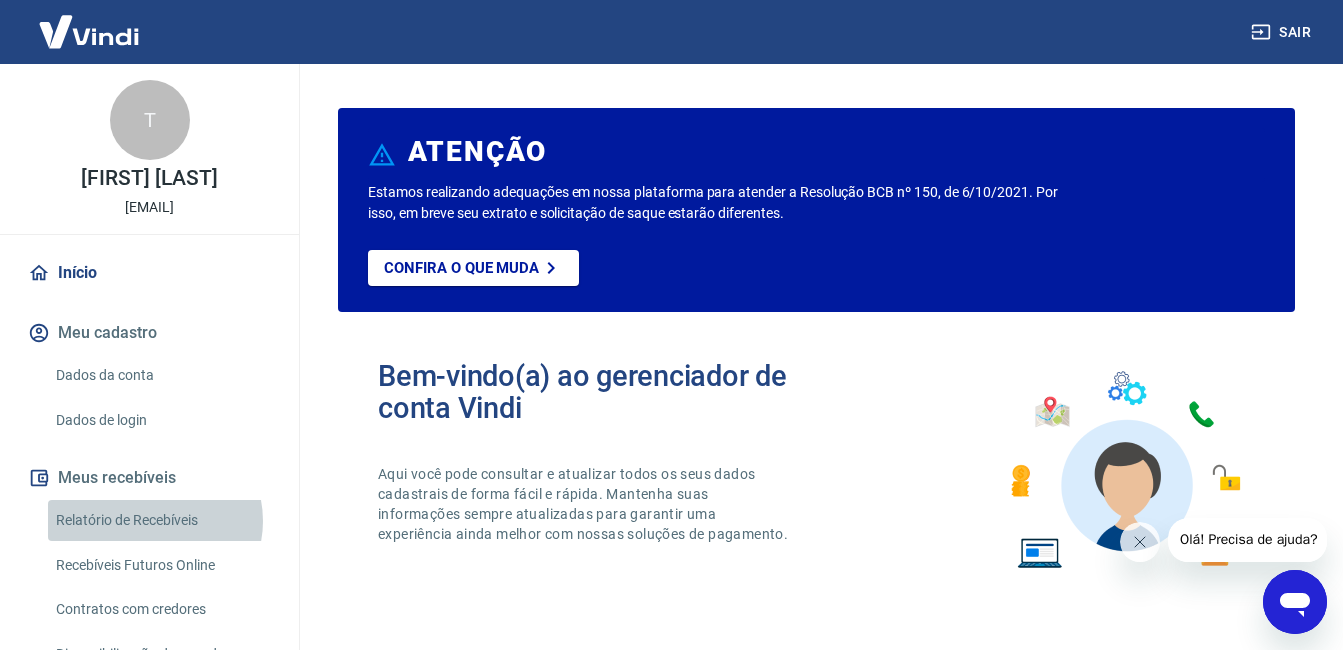 click on "Relatório de Recebíveis" at bounding box center (161, 520) 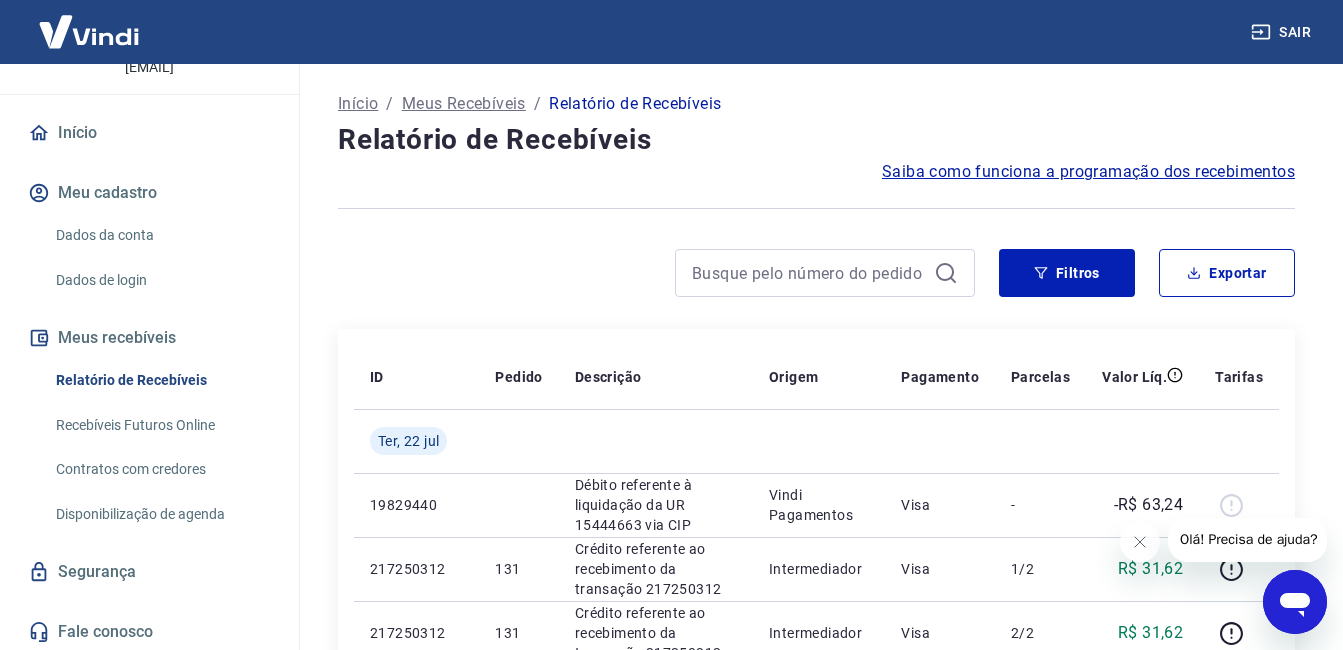 scroll, scrollTop: 144, scrollLeft: 0, axis: vertical 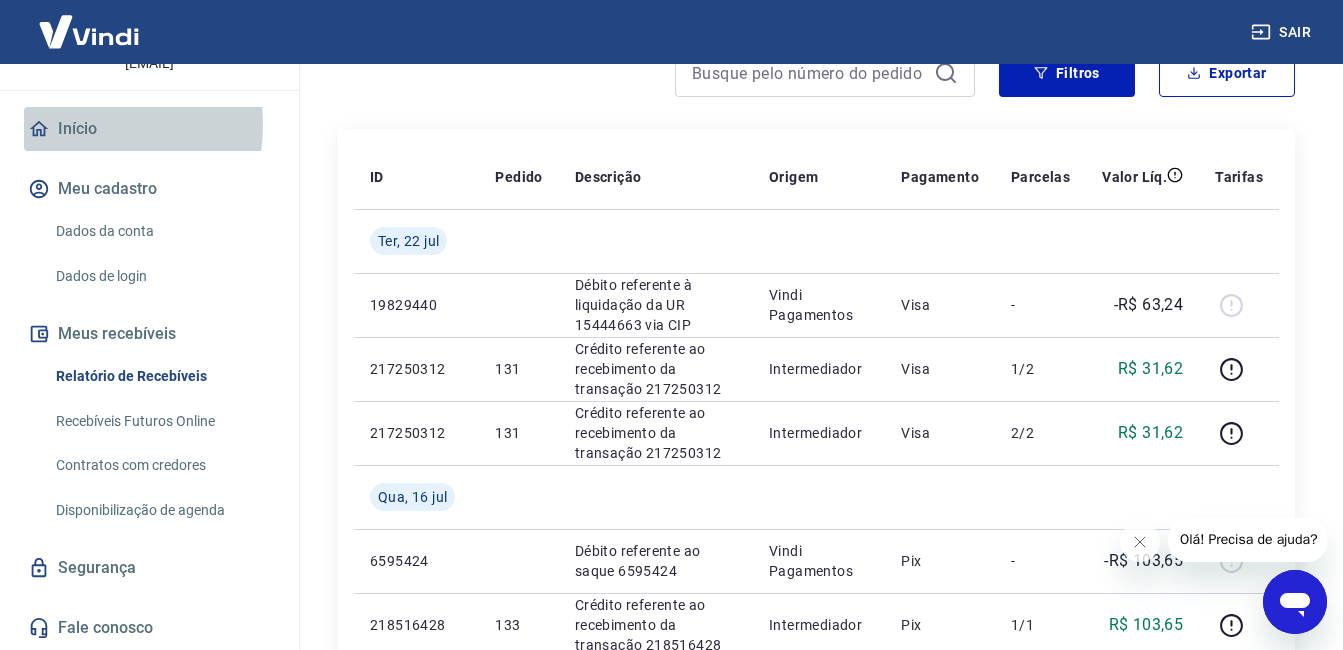 click on "Início" at bounding box center [149, 129] 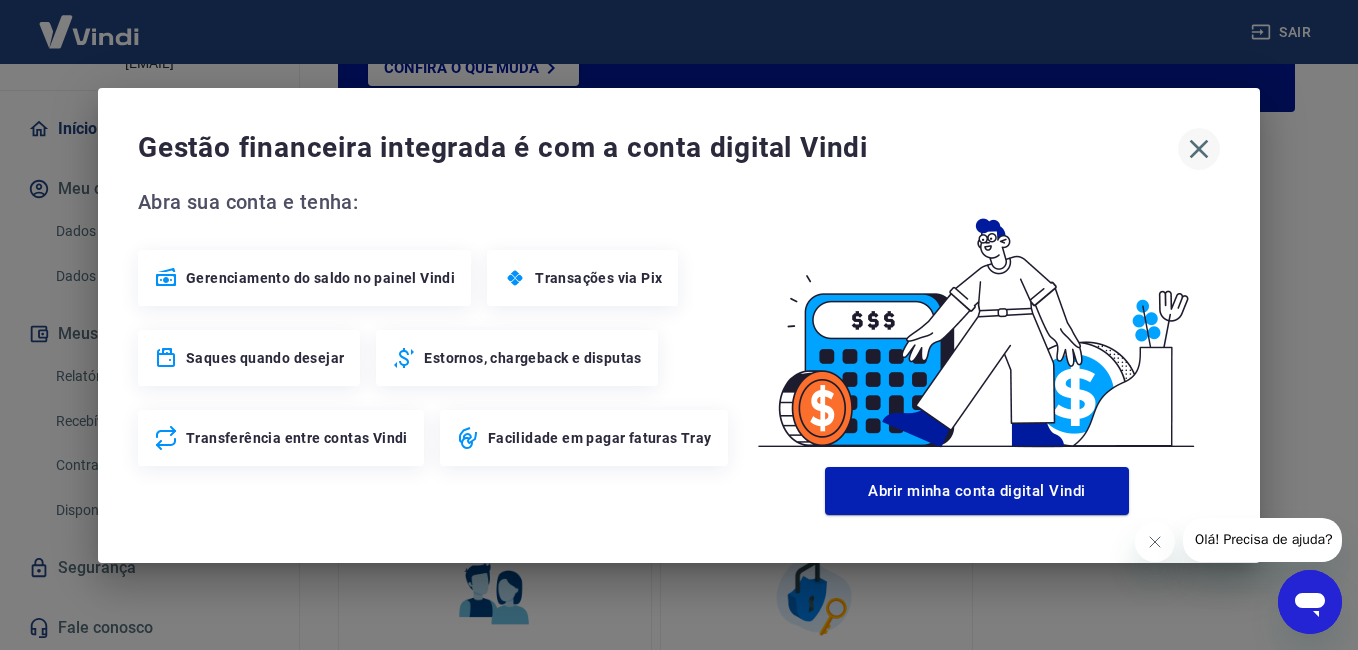 click 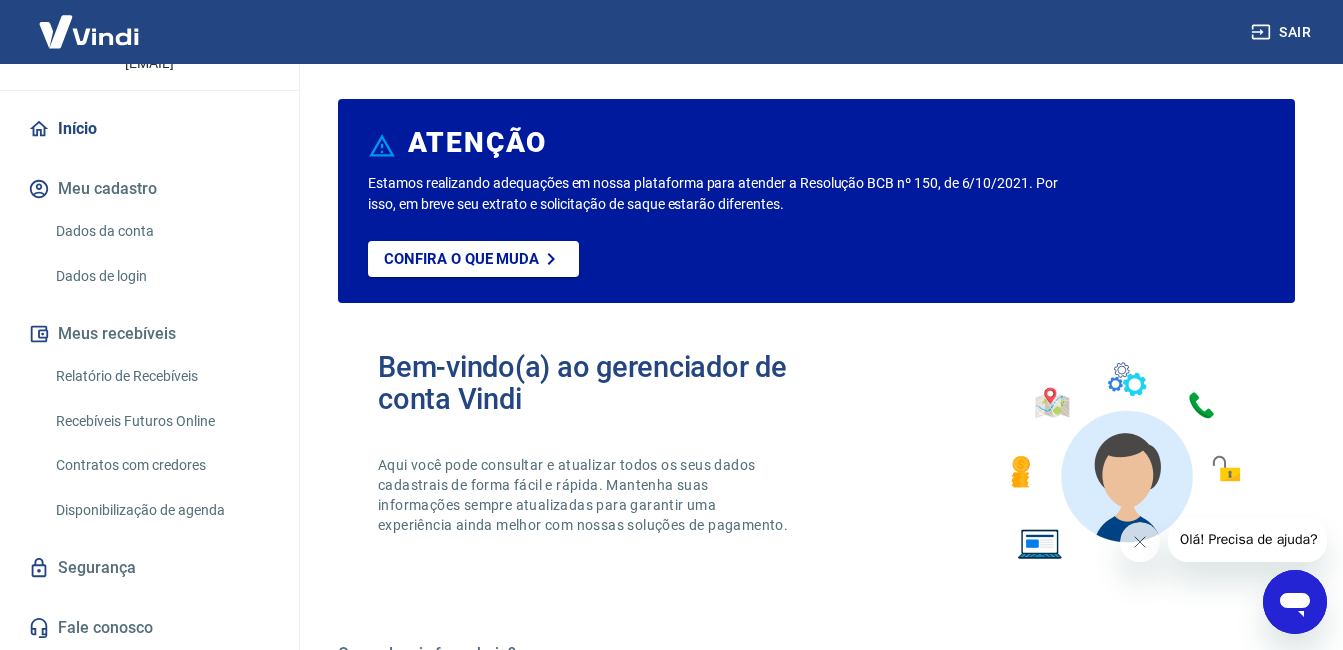 scroll, scrollTop: 0, scrollLeft: 0, axis: both 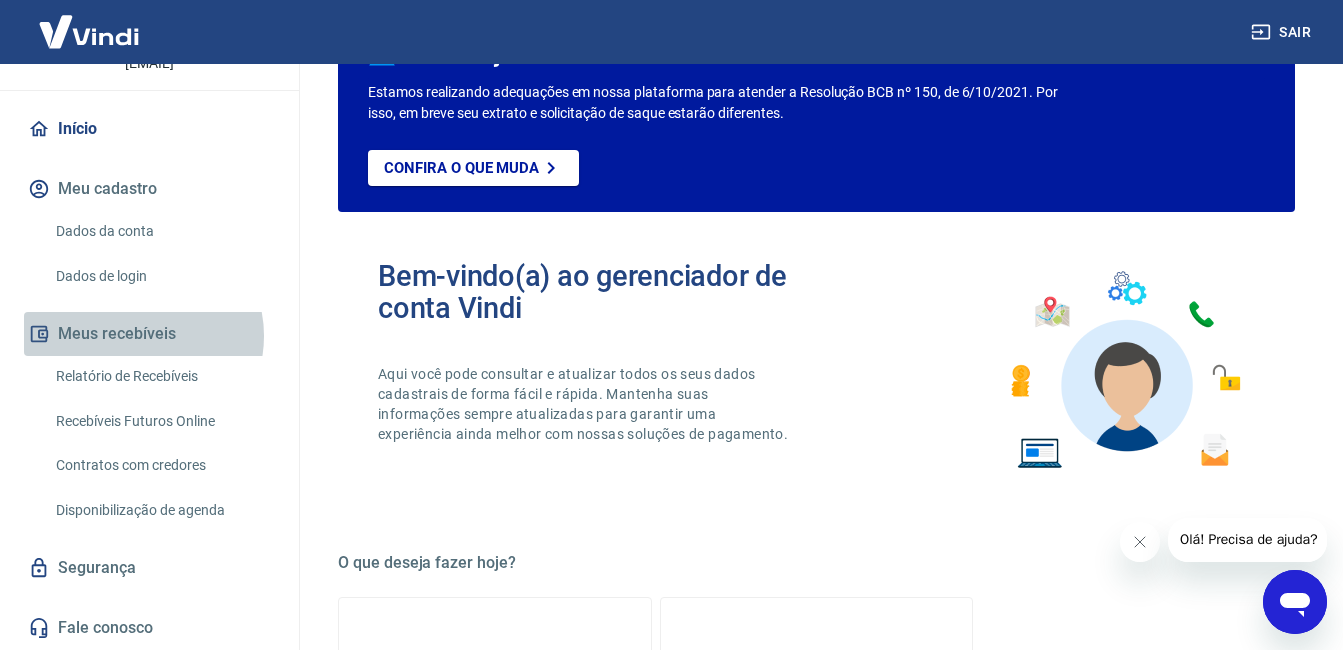 click on "Meus recebíveis" at bounding box center (149, 334) 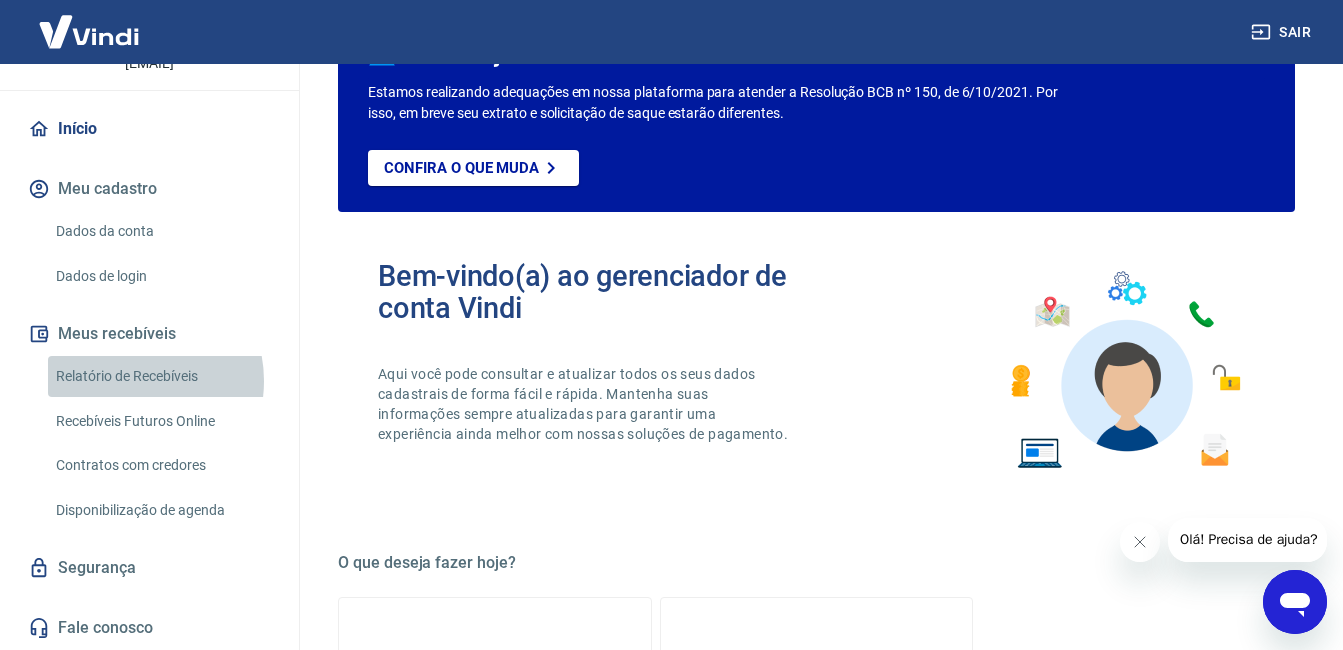 click on "Relatório de Recebíveis" at bounding box center [161, 376] 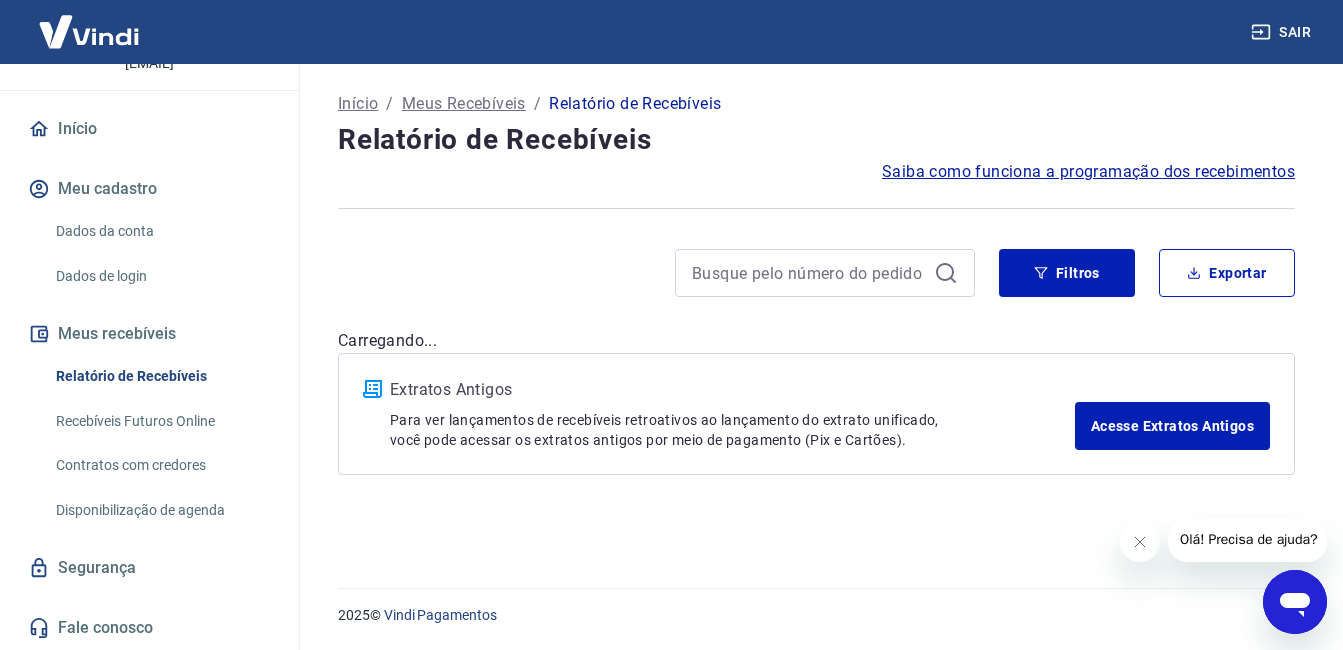 scroll, scrollTop: 0, scrollLeft: 0, axis: both 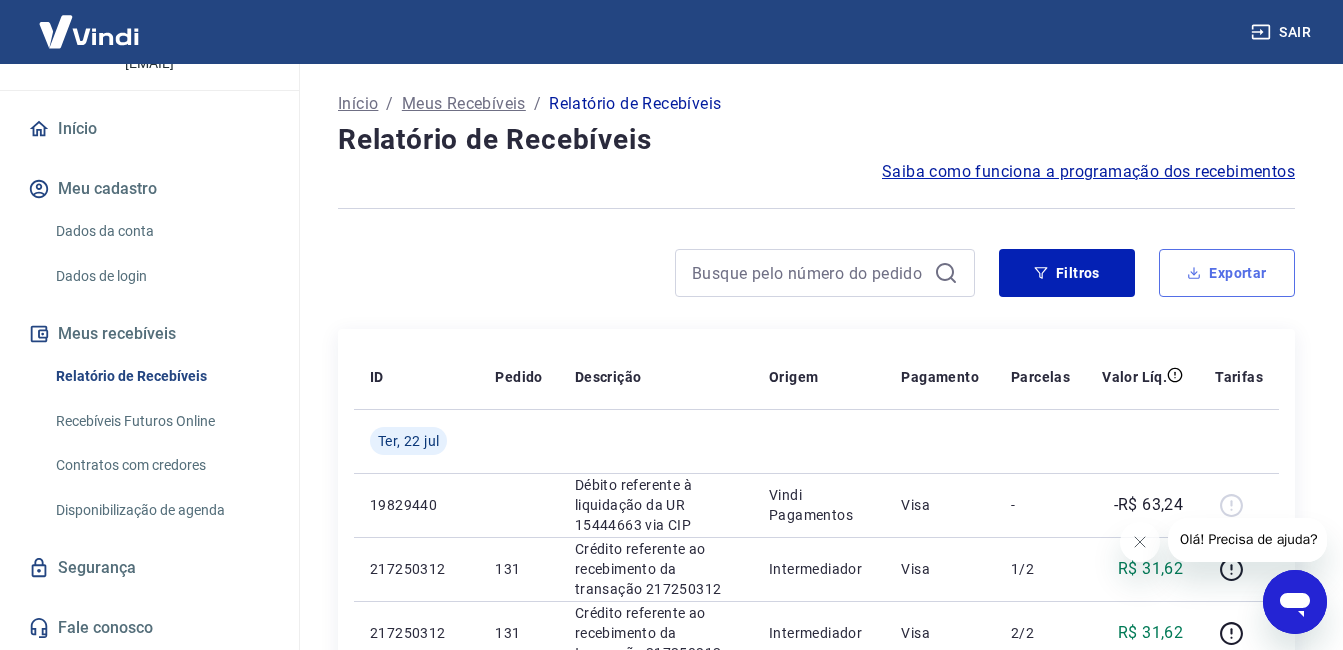 click 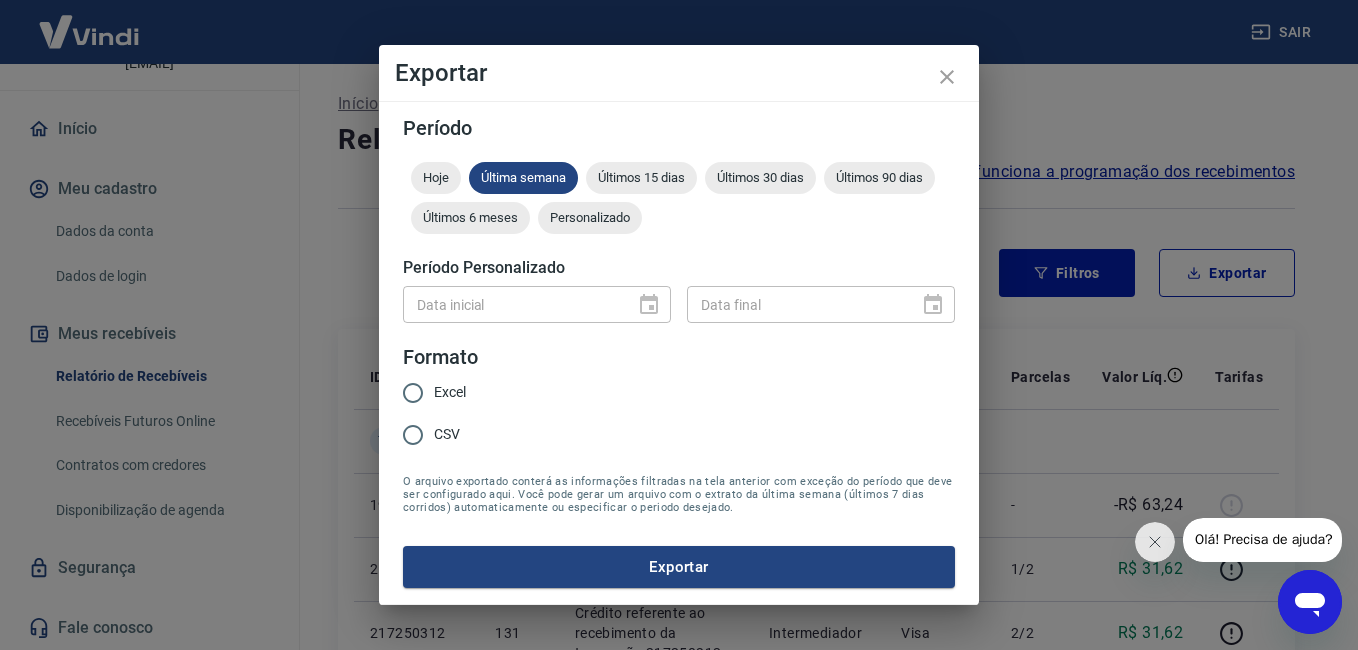 click on "Excel" at bounding box center [413, 393] 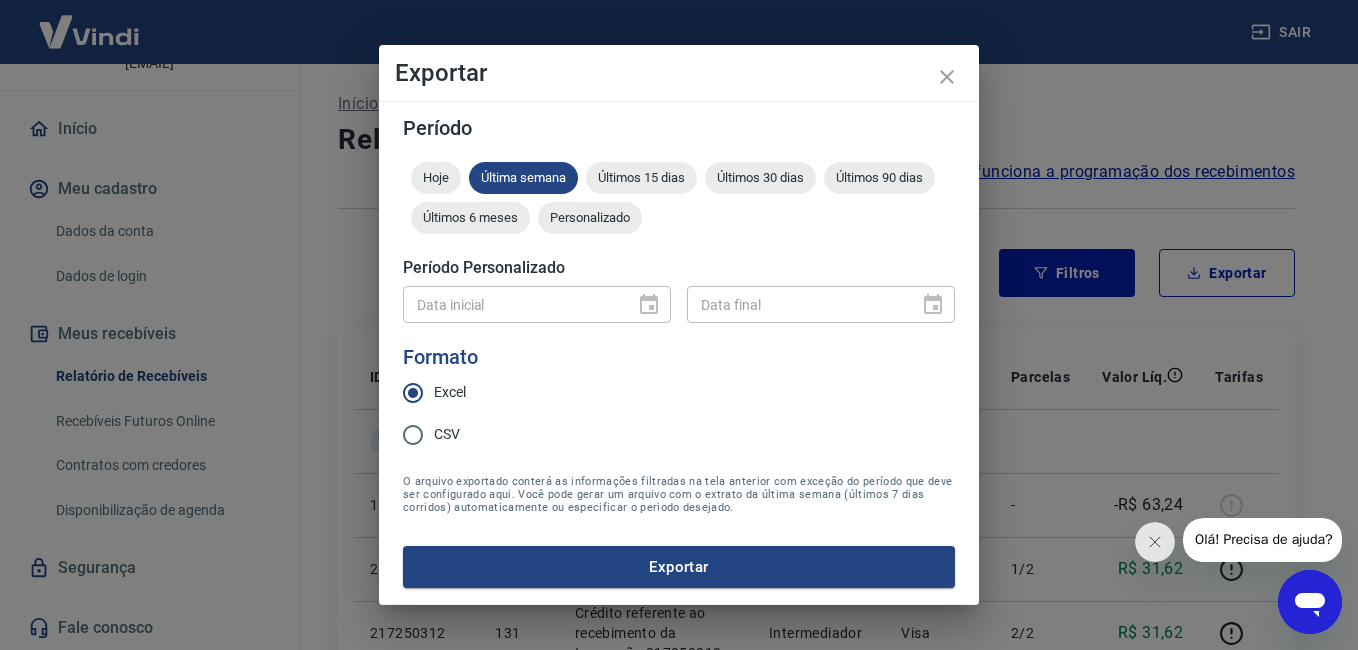 click on "Data inicial" at bounding box center [537, 304] 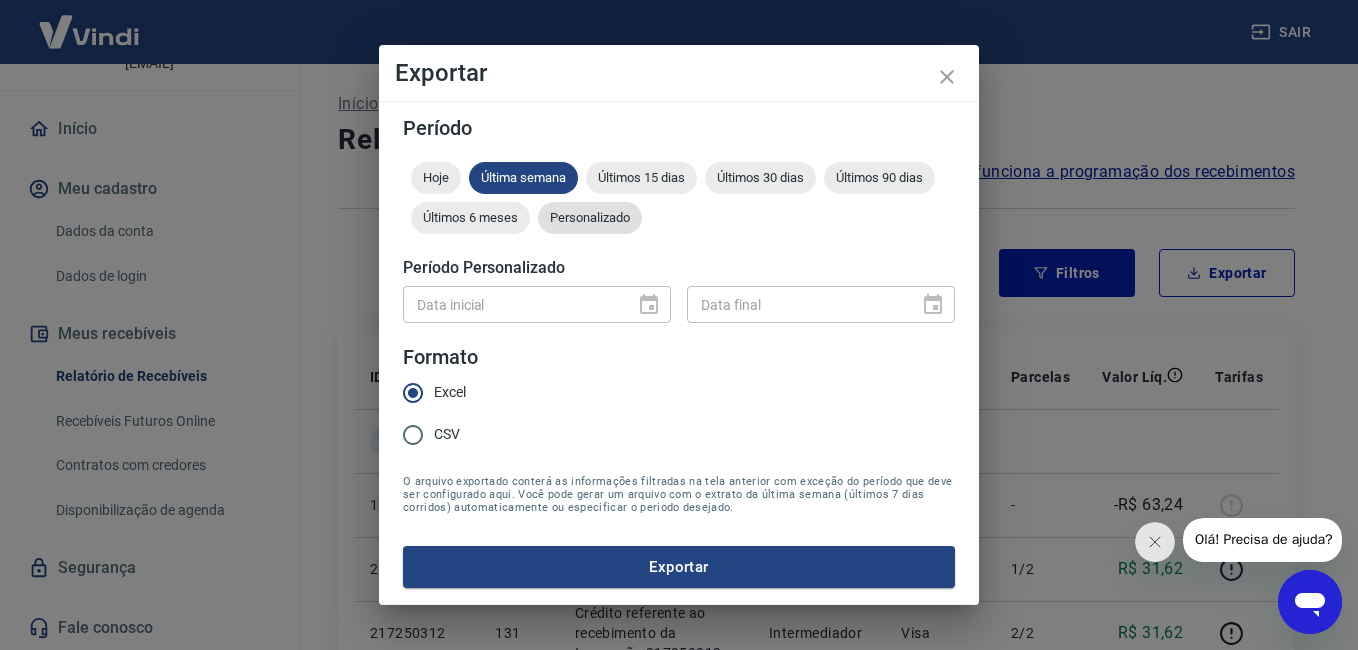 click on "Personalizado" at bounding box center (590, 217) 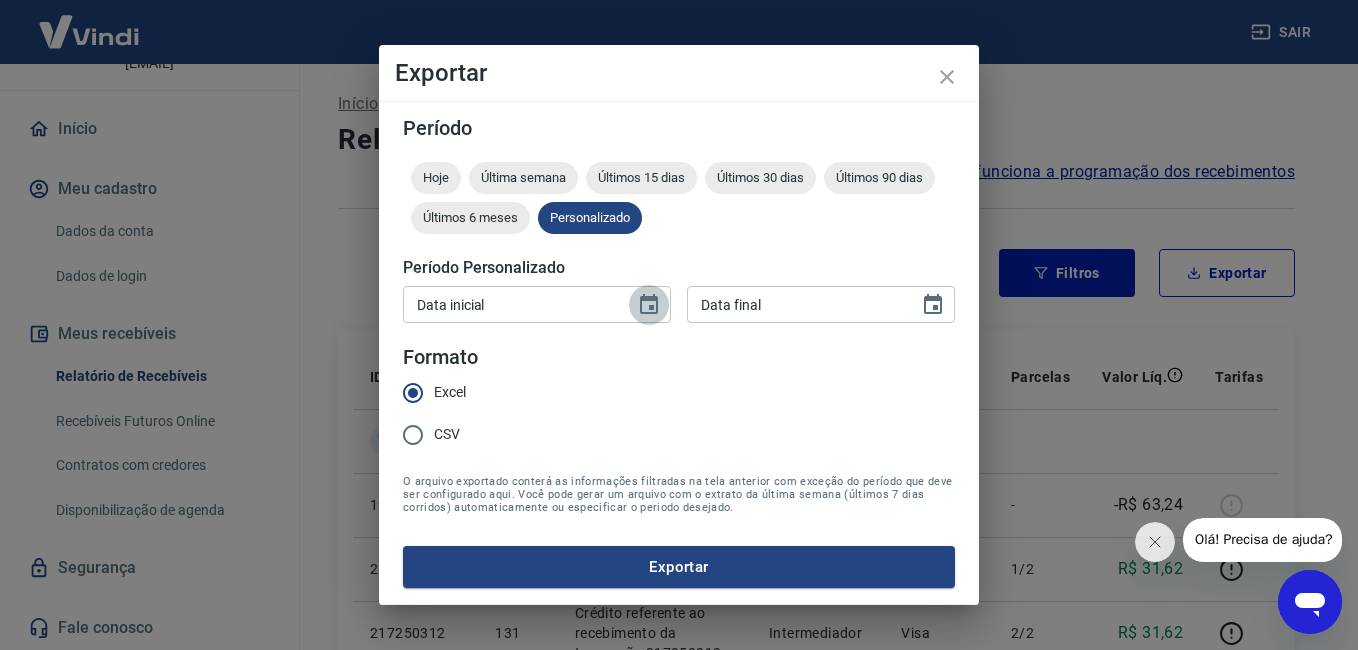 click 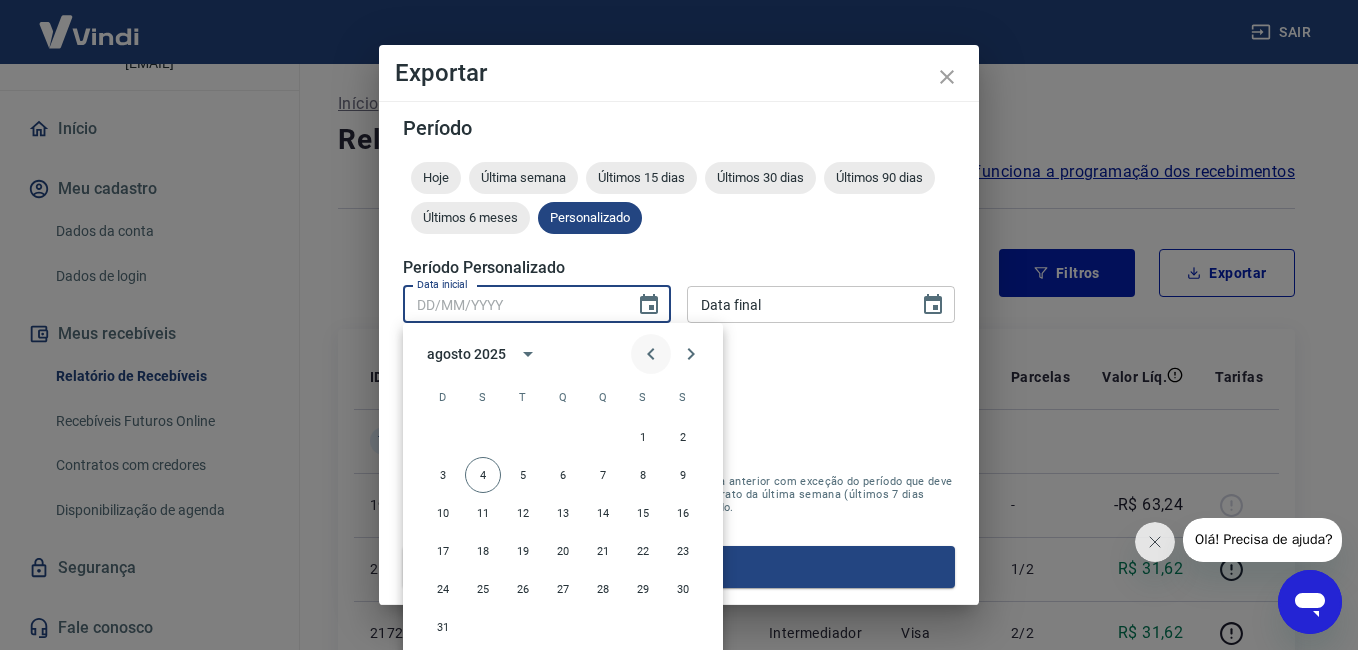 click 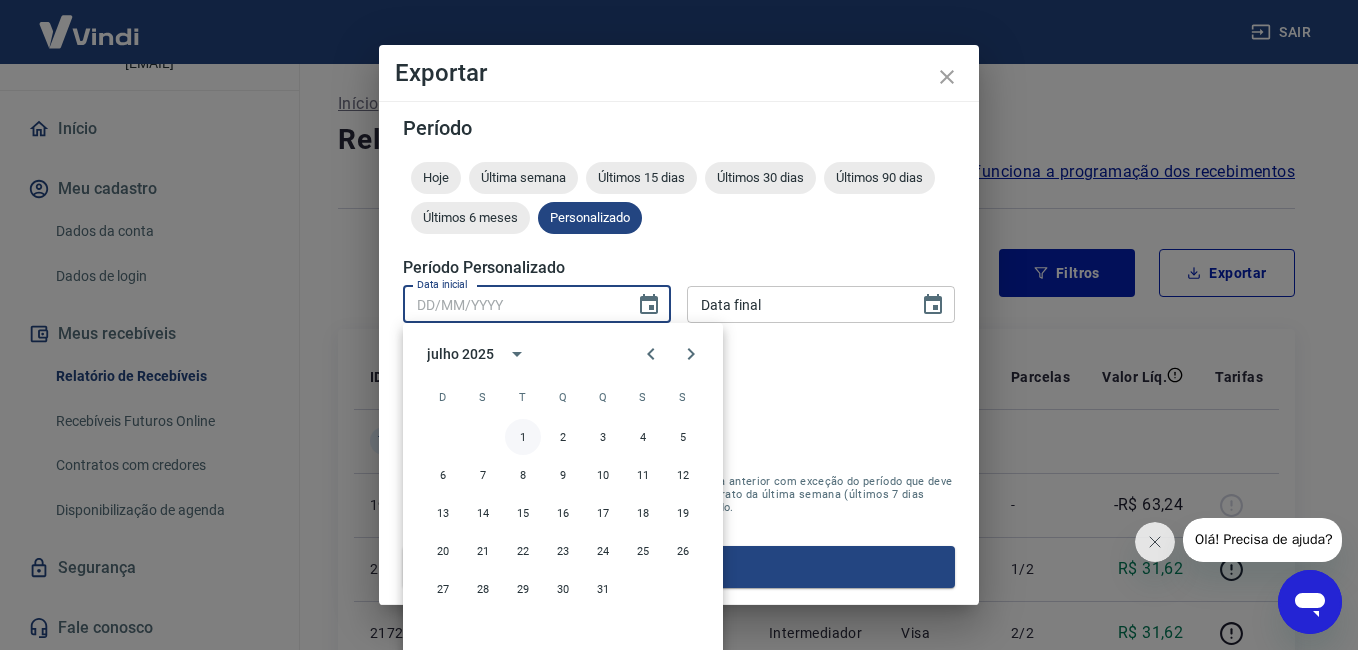 click on "1" at bounding box center (523, 437) 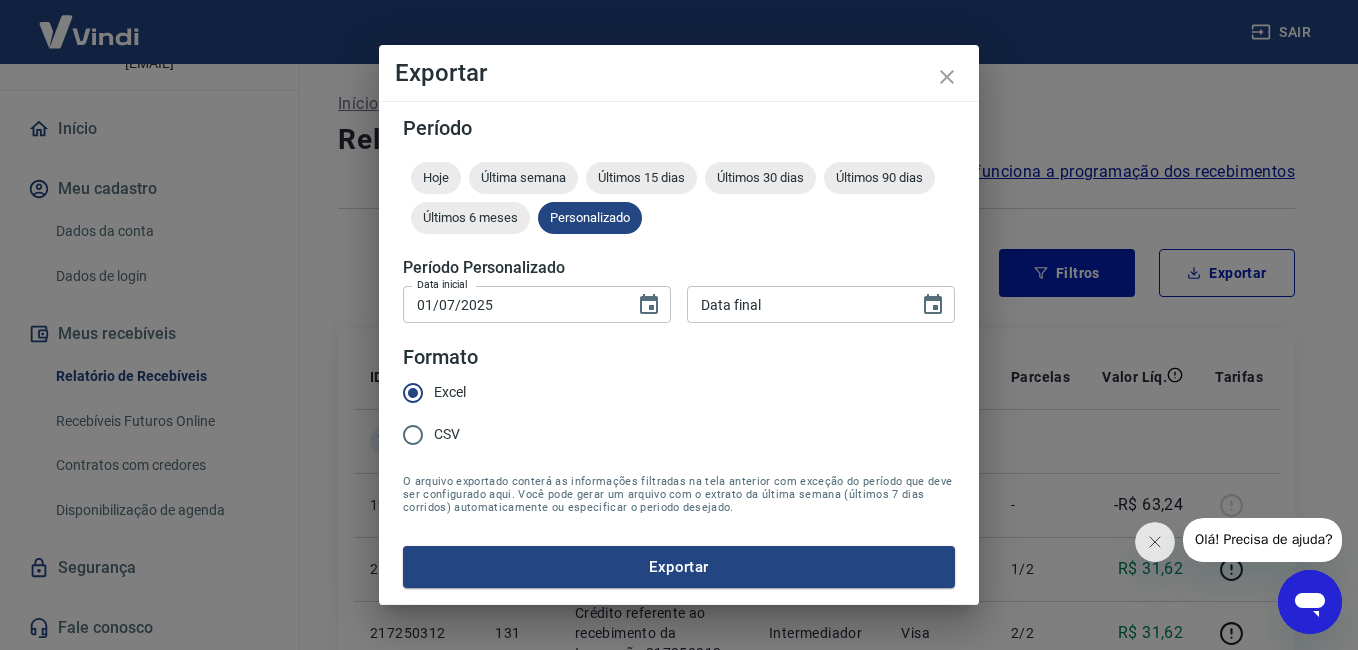 type on "DD/MM/YYYY" 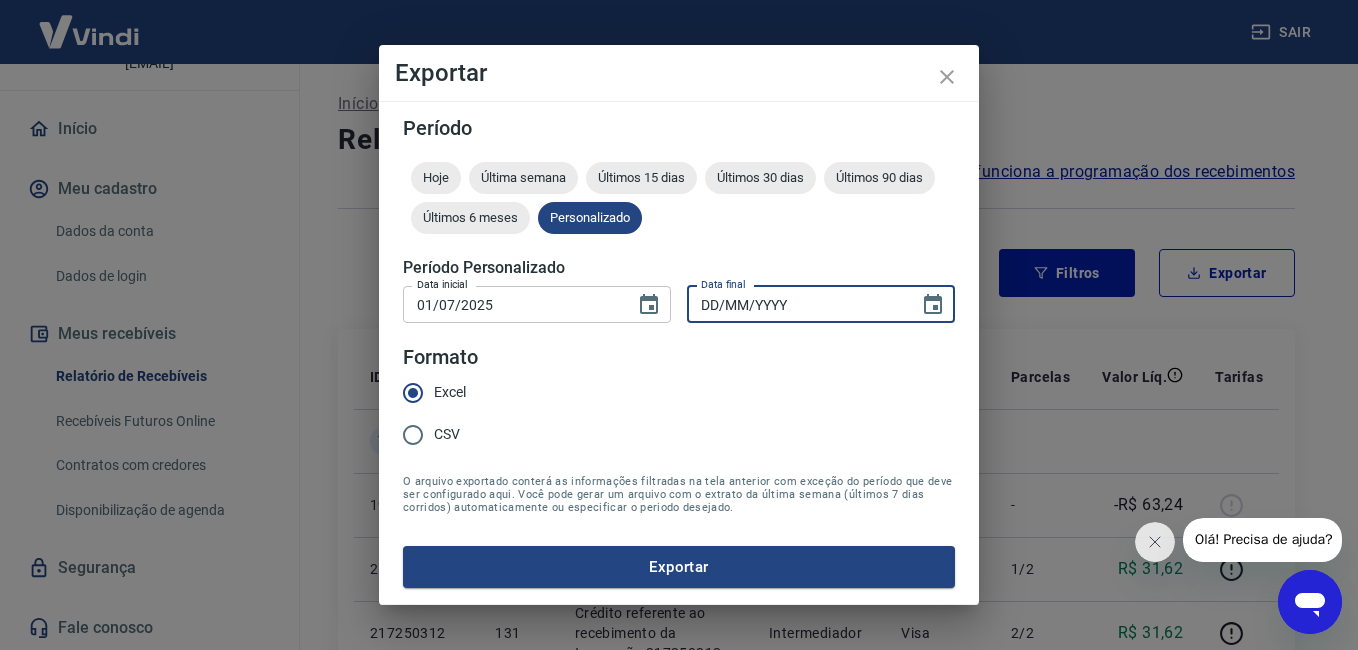 click on "DD/MM/YYYY" at bounding box center (796, 304) 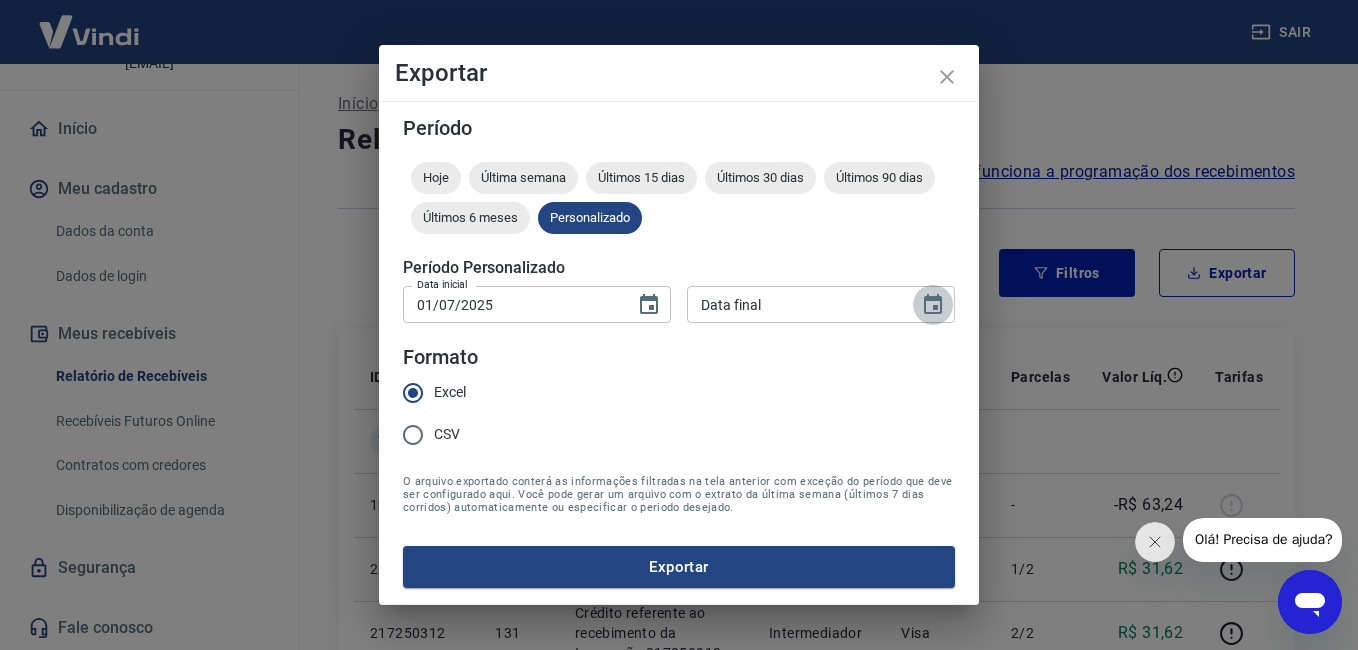 click 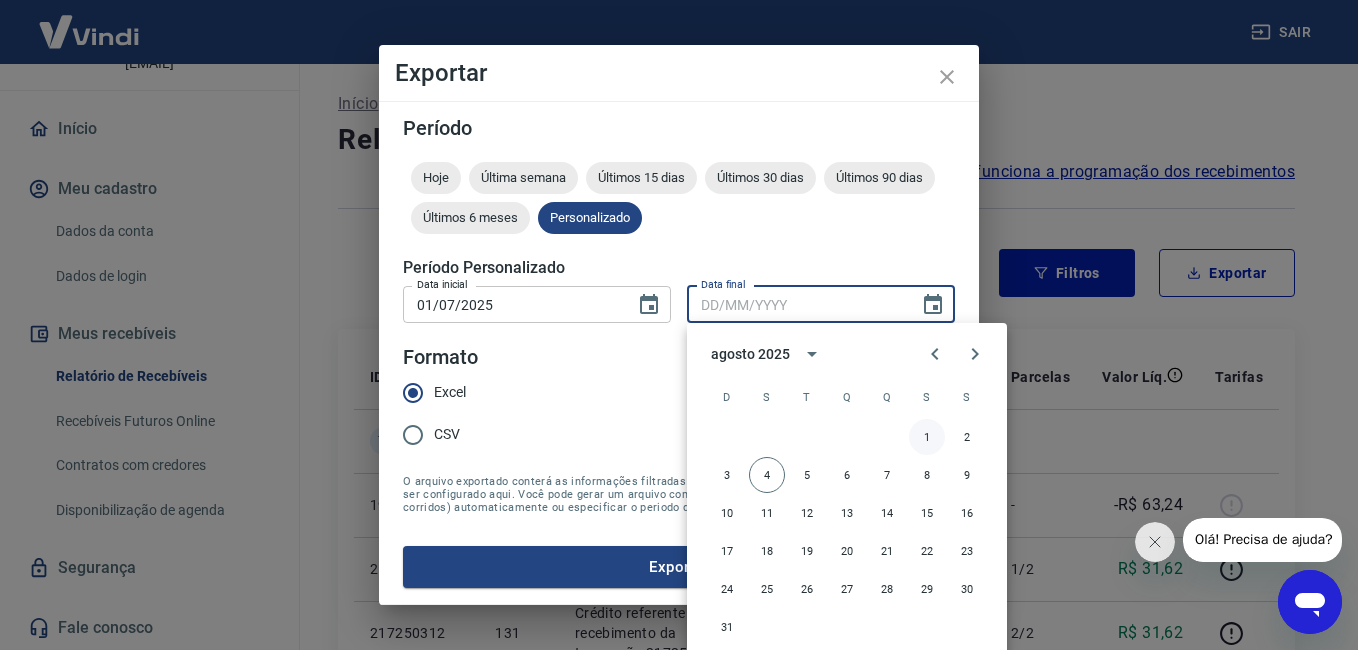 click on "1" at bounding box center [927, 437] 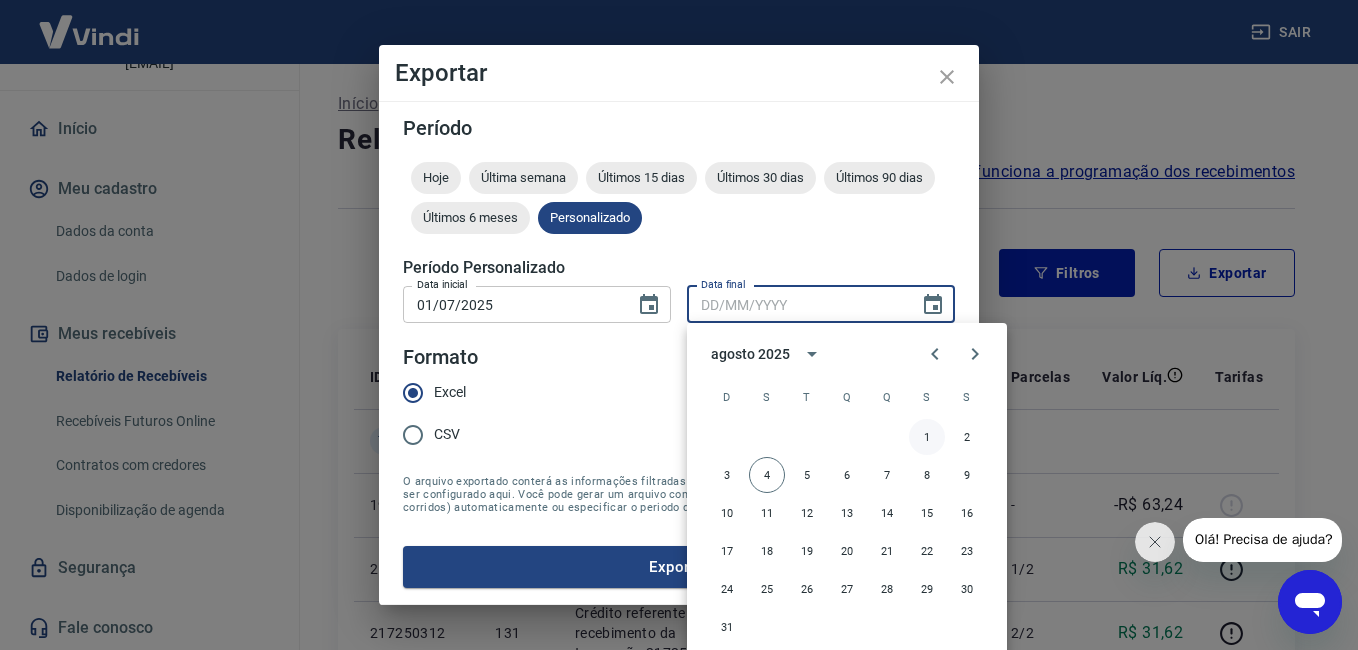 type on "01/08/2025" 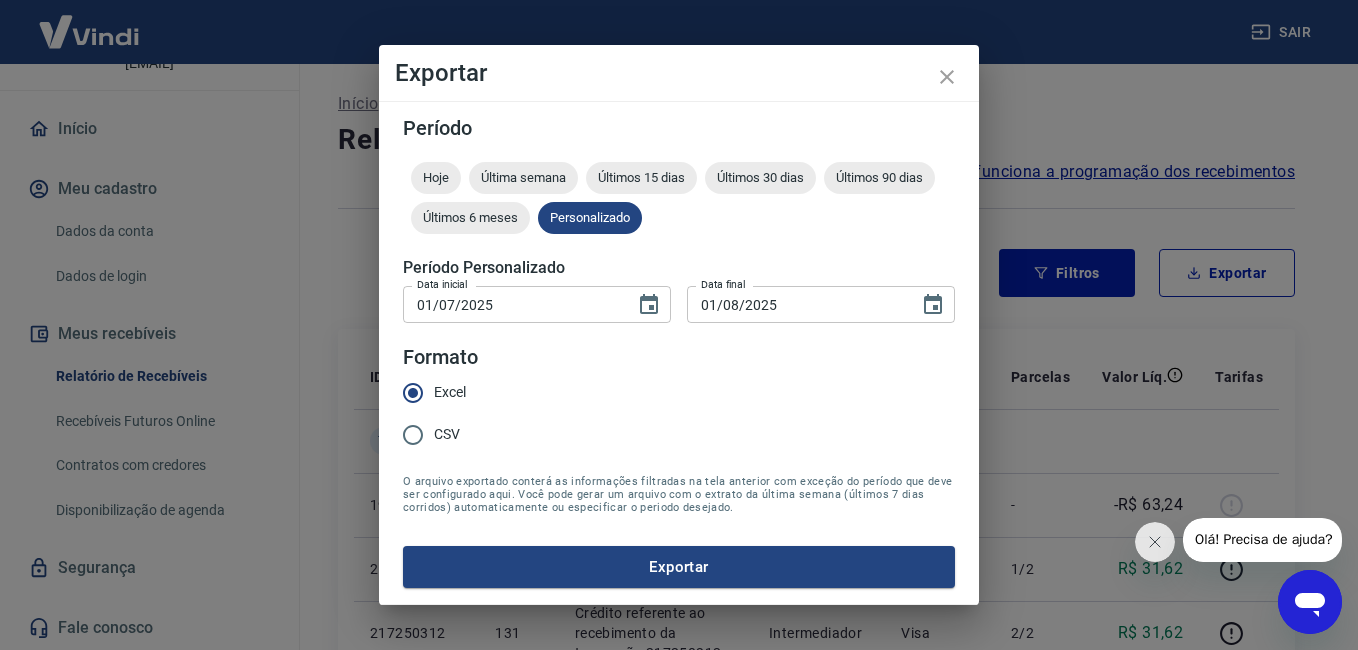 click on "CSV" at bounding box center (413, 435) 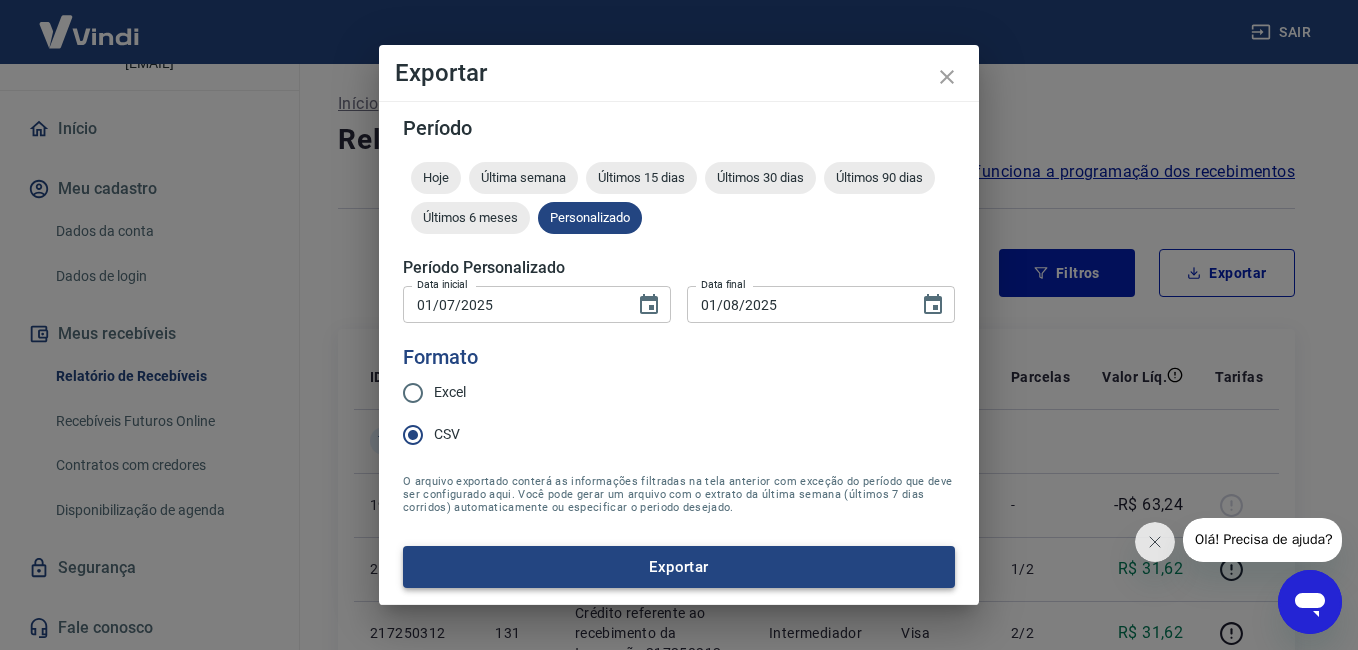 click on "Exportar" at bounding box center [679, 567] 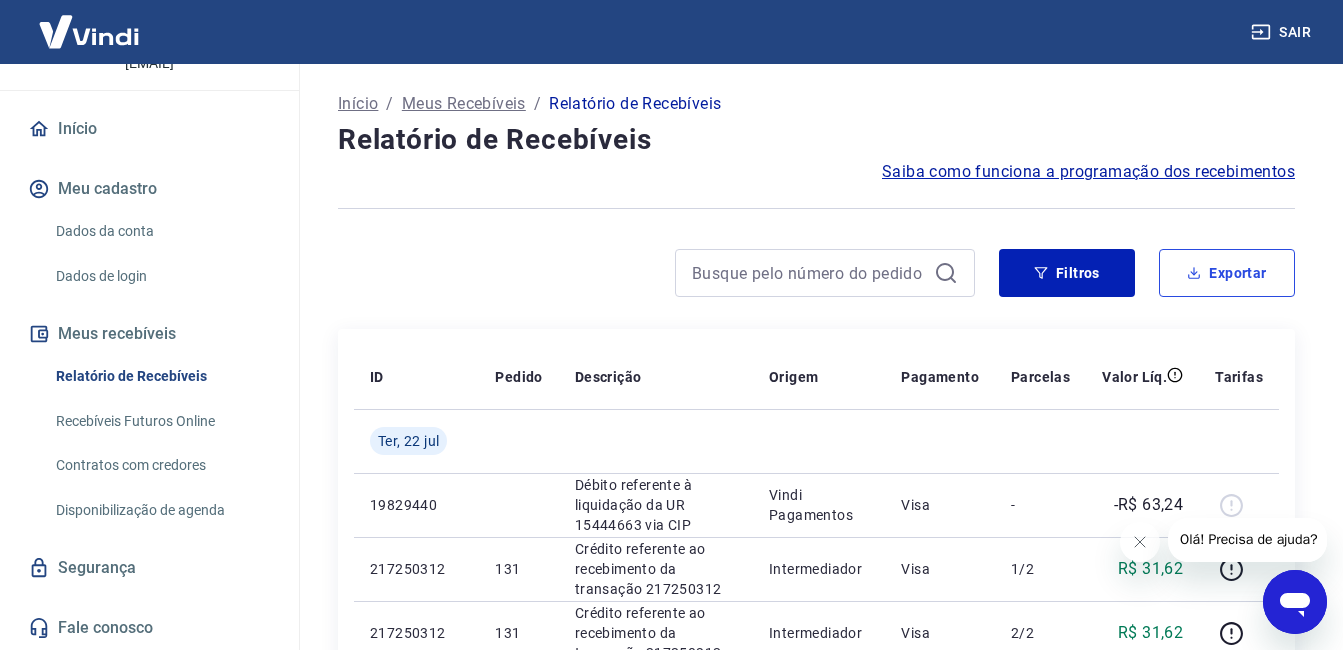 click on "Exportar" at bounding box center (1227, 273) 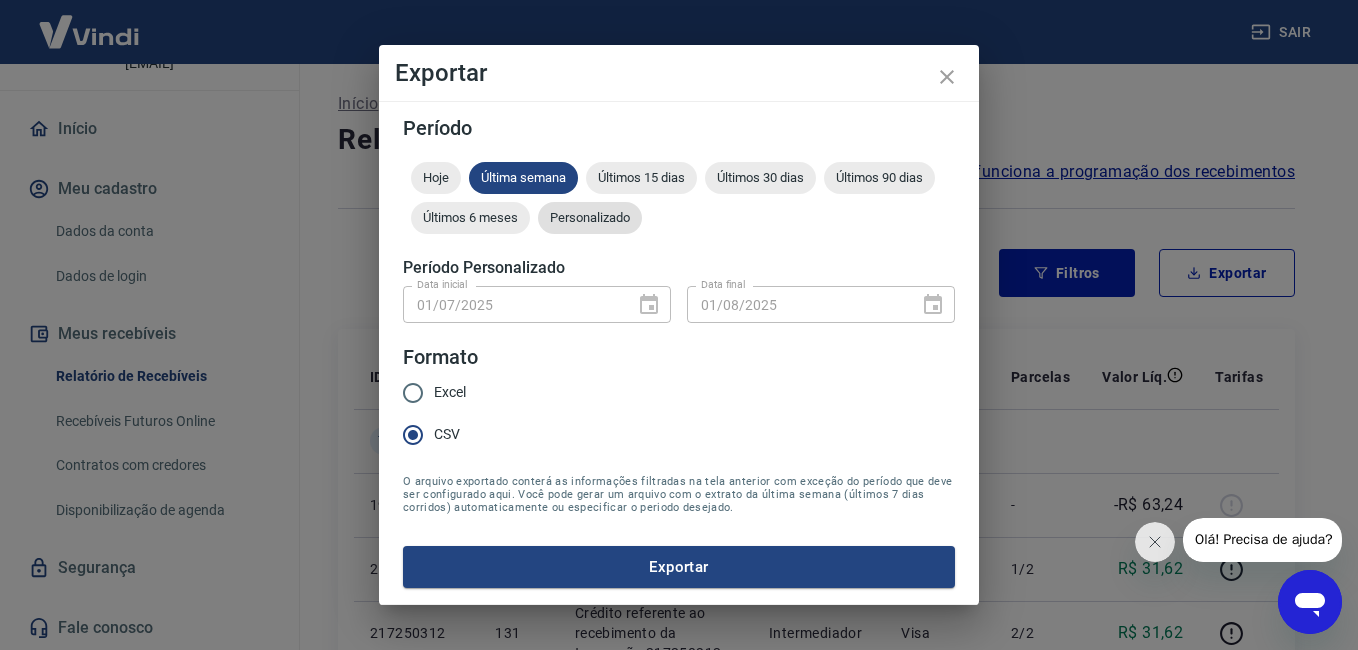 click on "Personalizado" at bounding box center (590, 217) 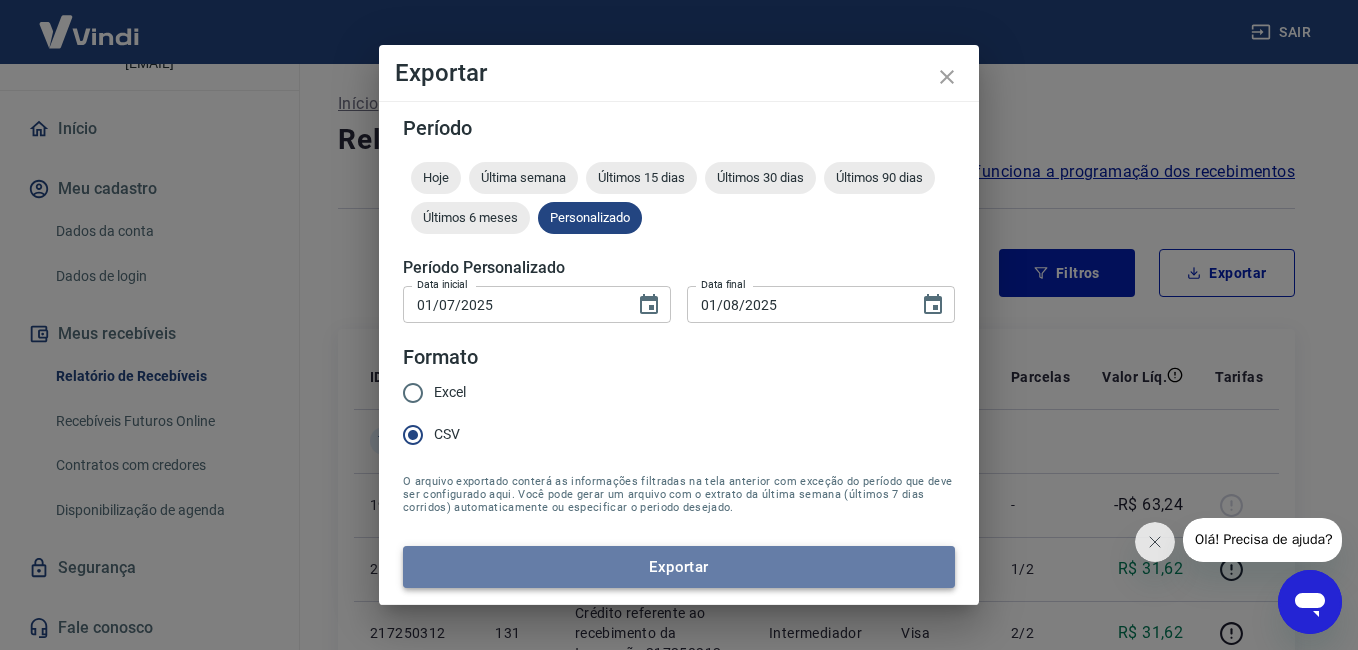 click on "Exportar" at bounding box center (679, 567) 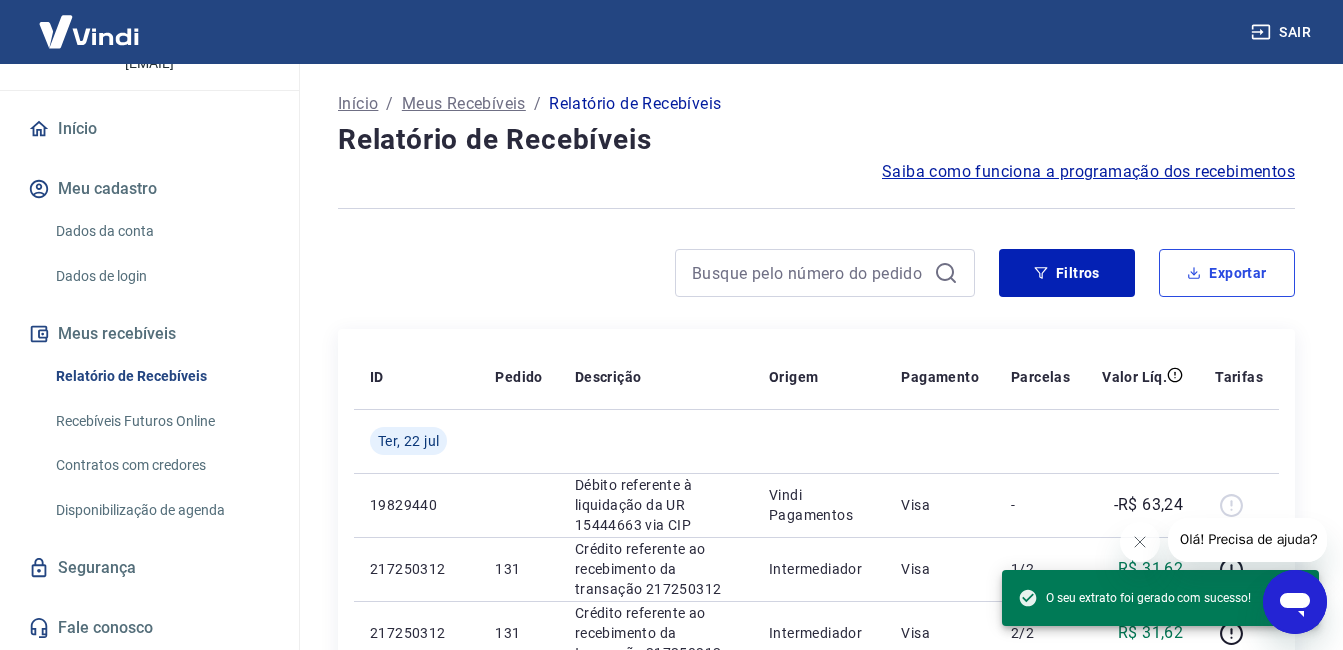 click on "Exportar" at bounding box center (1227, 273) 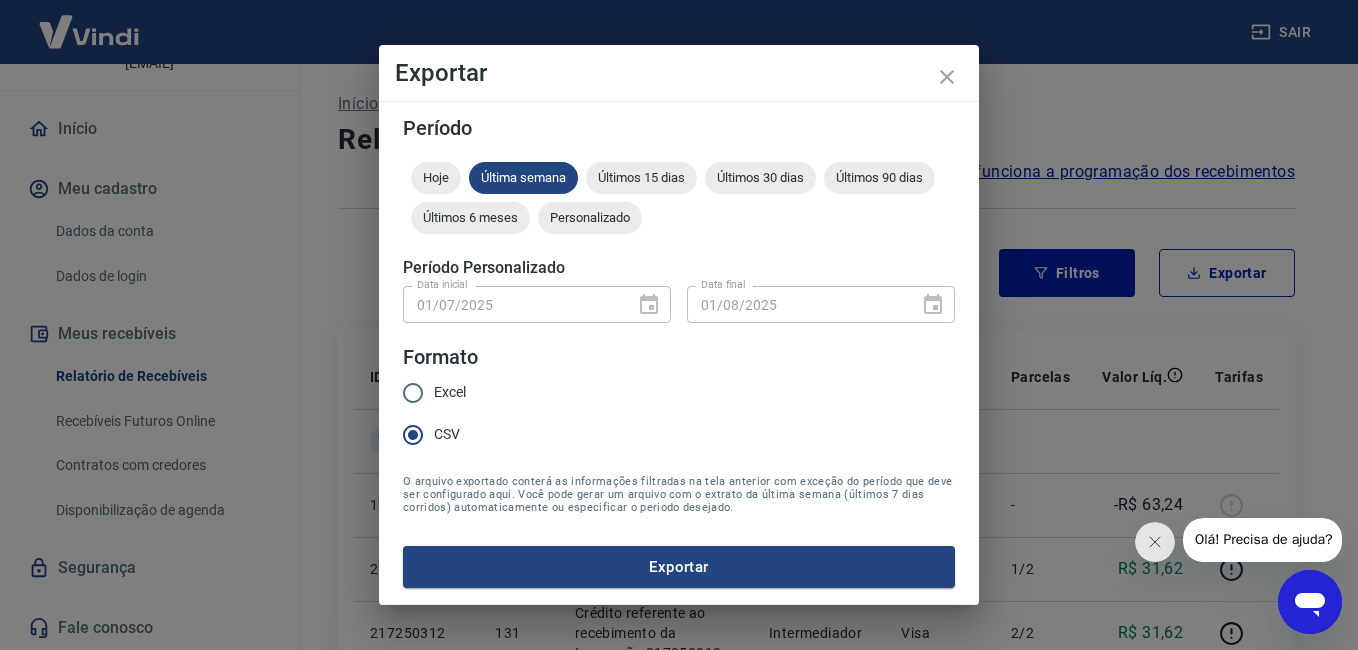 click on "Excel" at bounding box center [450, 392] 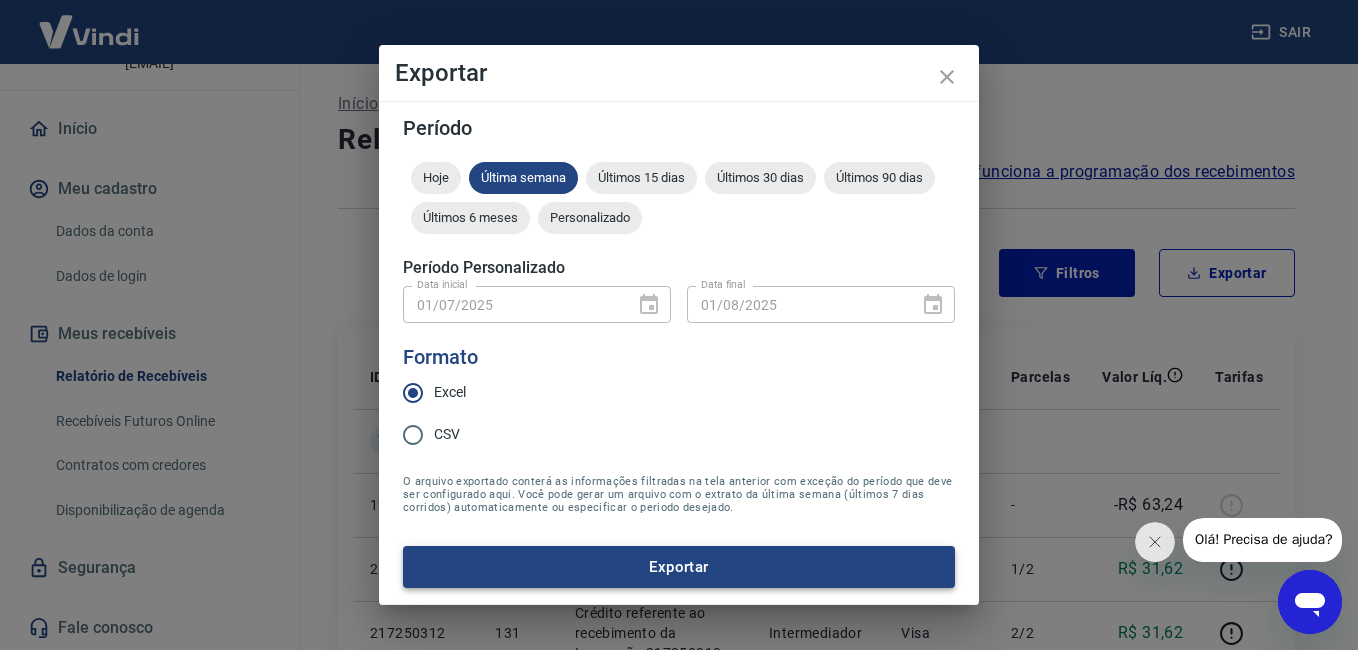 click on "Exportar" at bounding box center [679, 567] 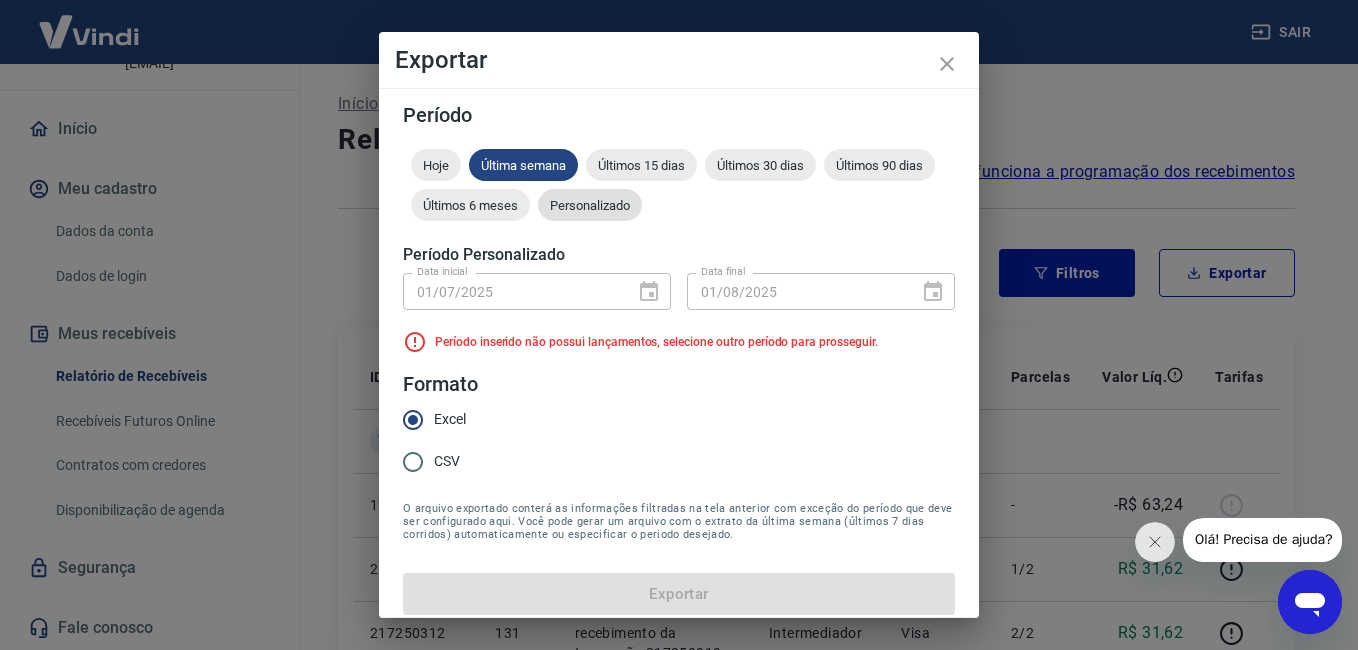 click on "Personalizado" at bounding box center [590, 205] 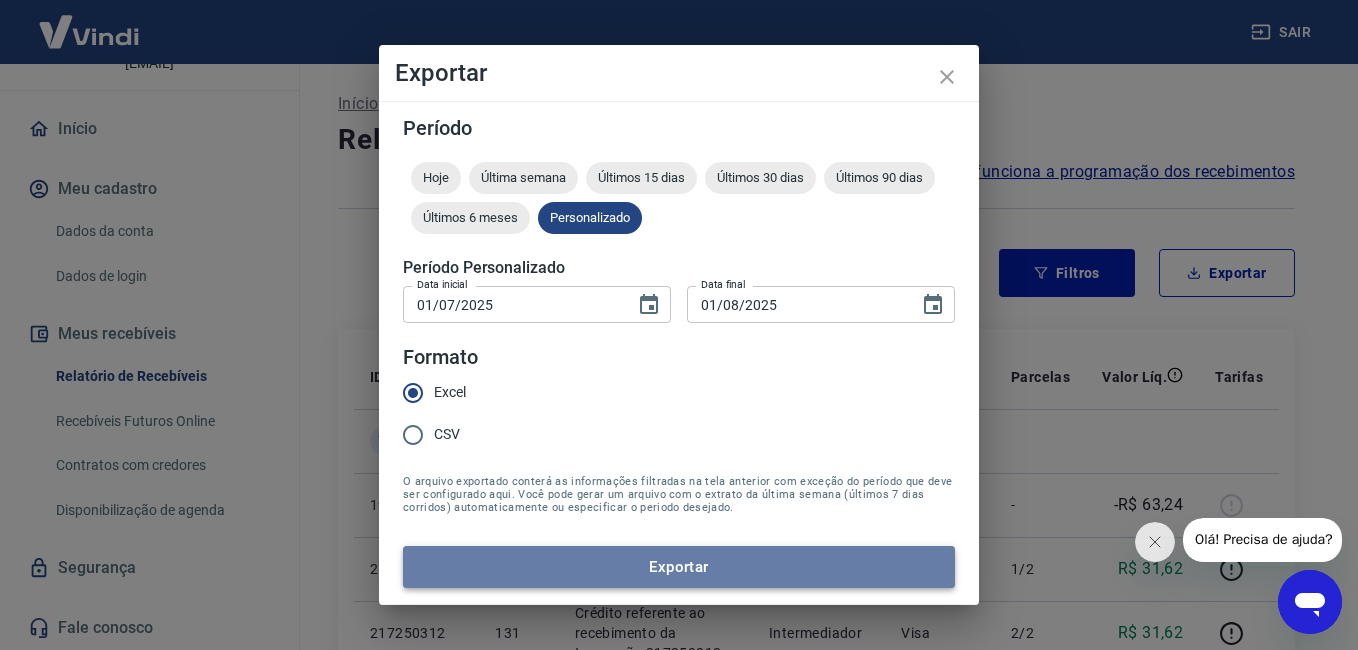 click on "Exportar" at bounding box center [679, 567] 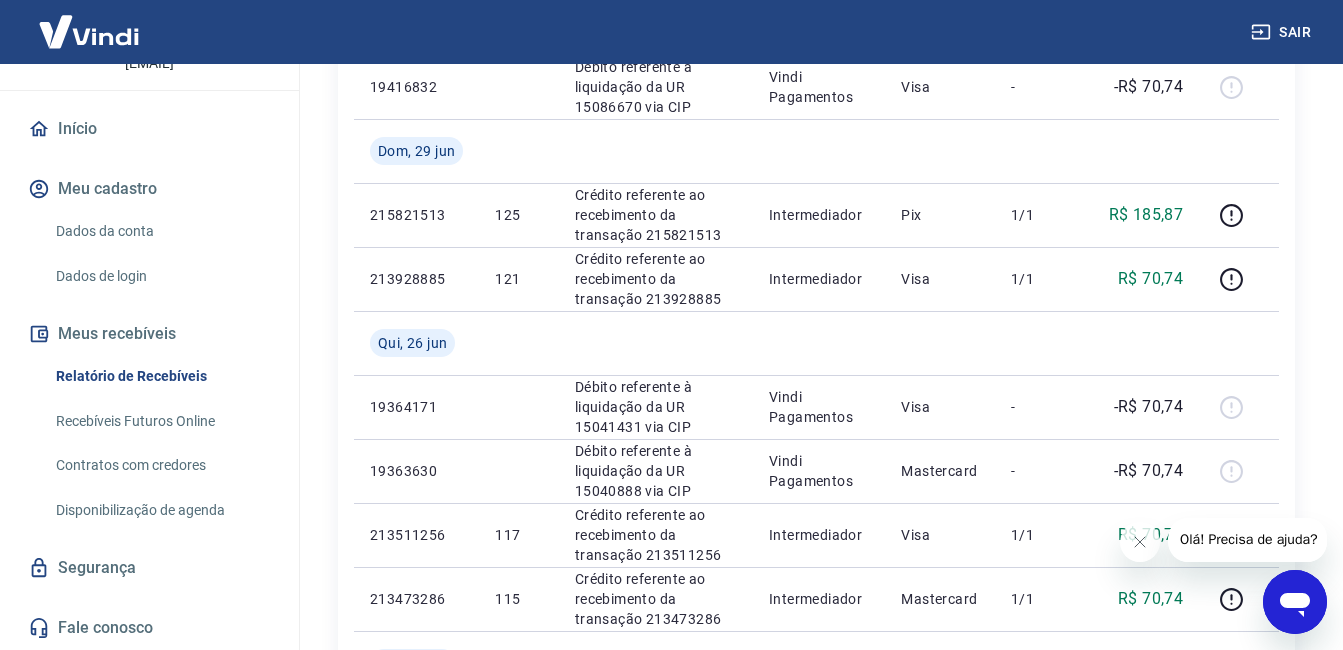 scroll, scrollTop: 1700, scrollLeft: 0, axis: vertical 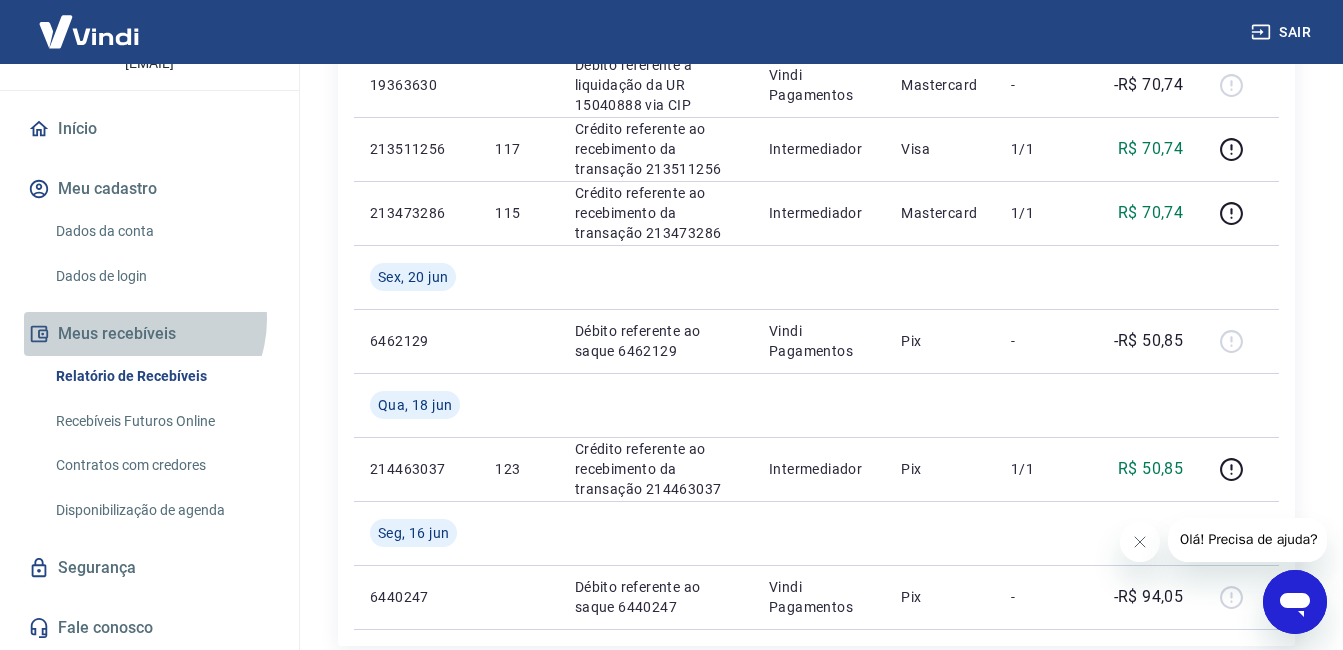 click on "Meus recebíveis" at bounding box center [149, 334] 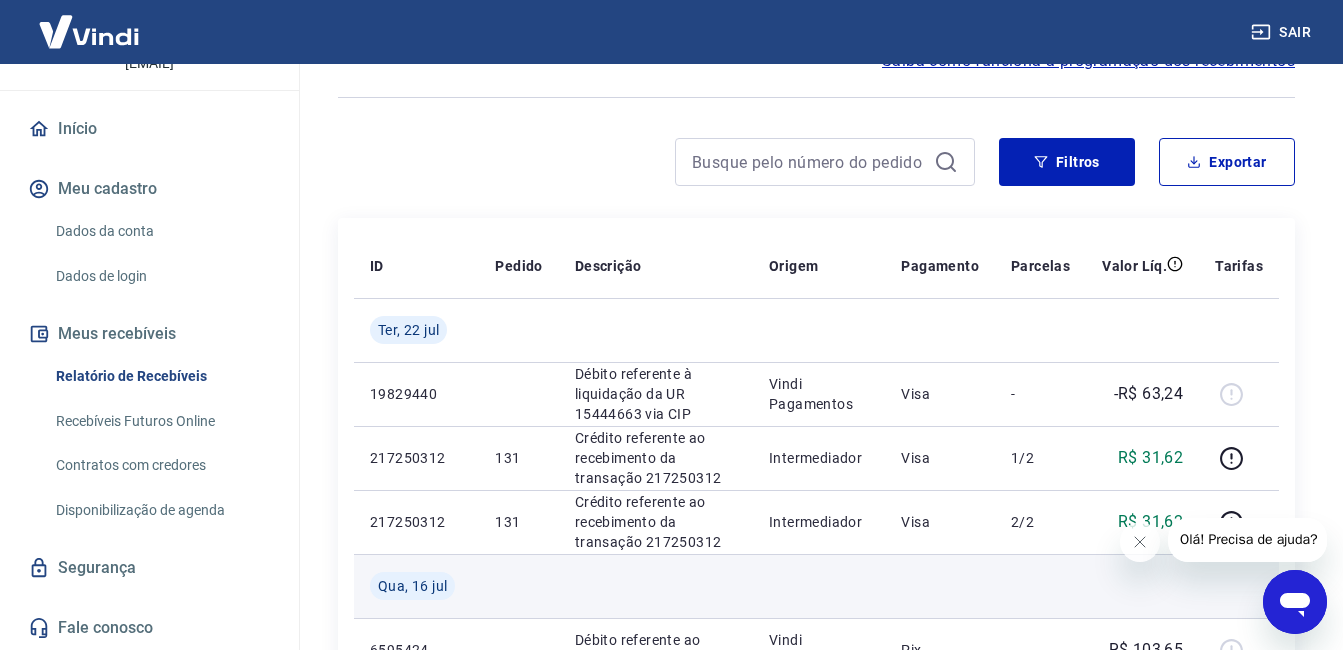 scroll, scrollTop: 0, scrollLeft: 0, axis: both 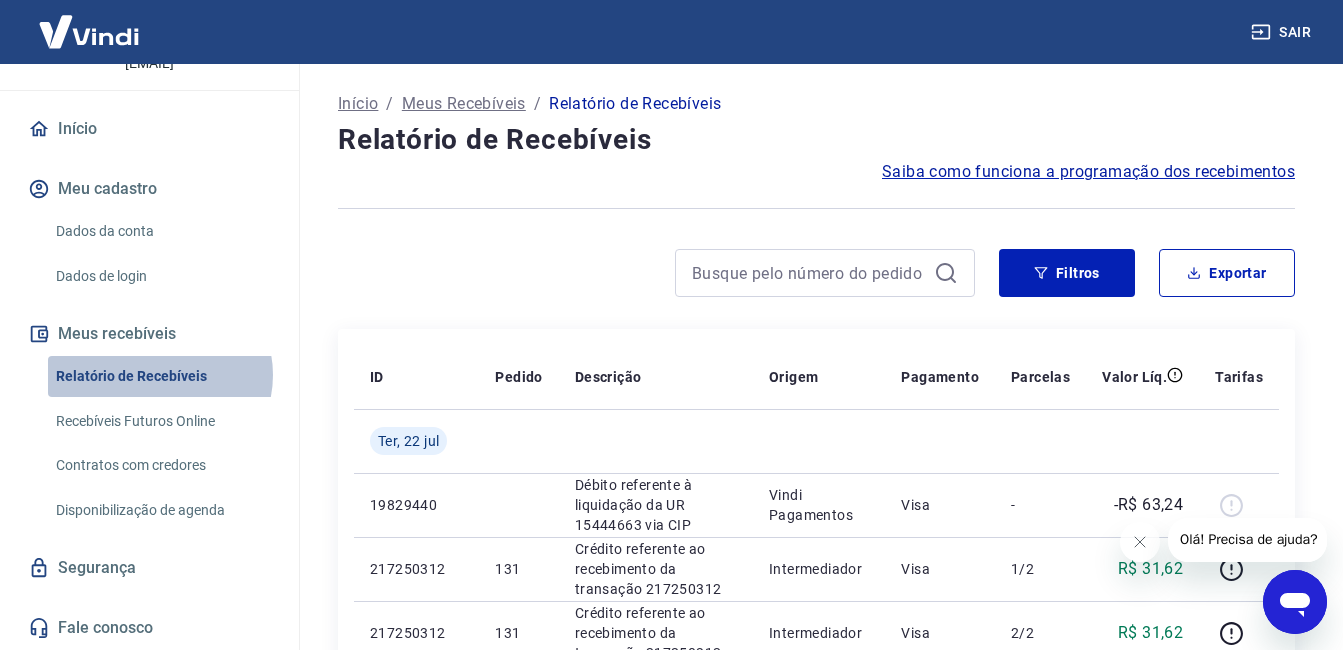 click on "Relatório de Recebíveis" at bounding box center (161, 376) 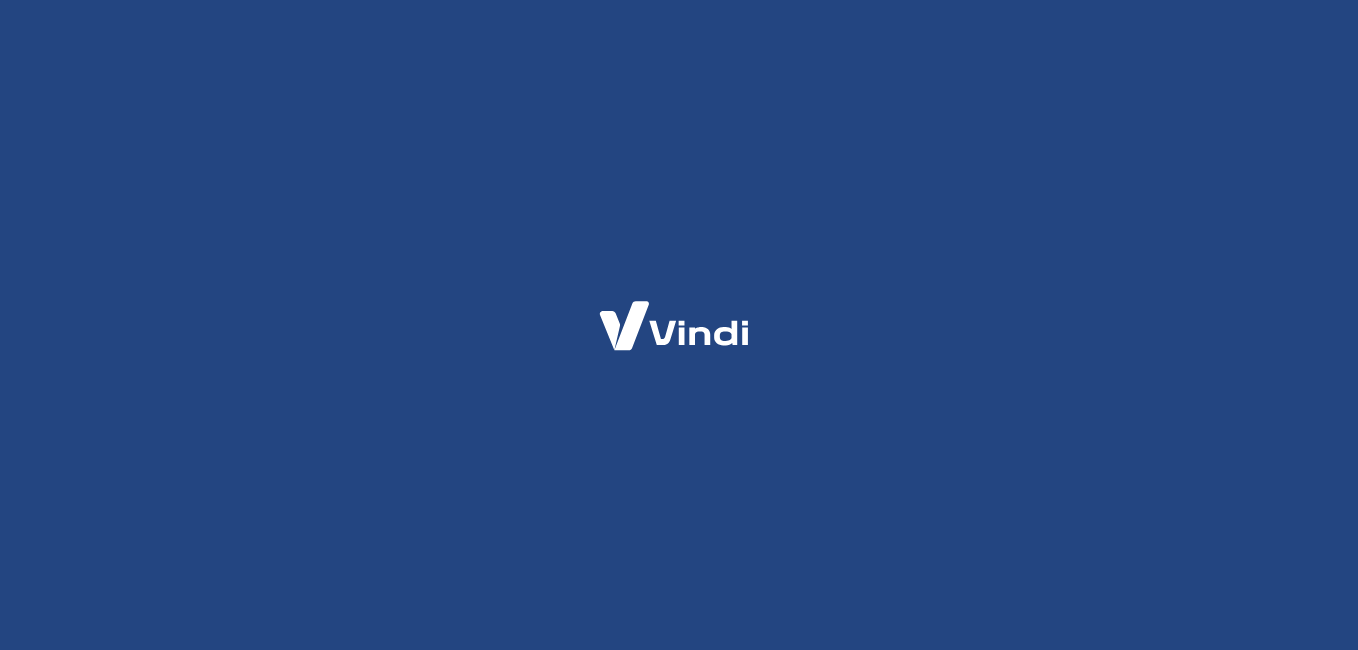 scroll, scrollTop: 0, scrollLeft: 0, axis: both 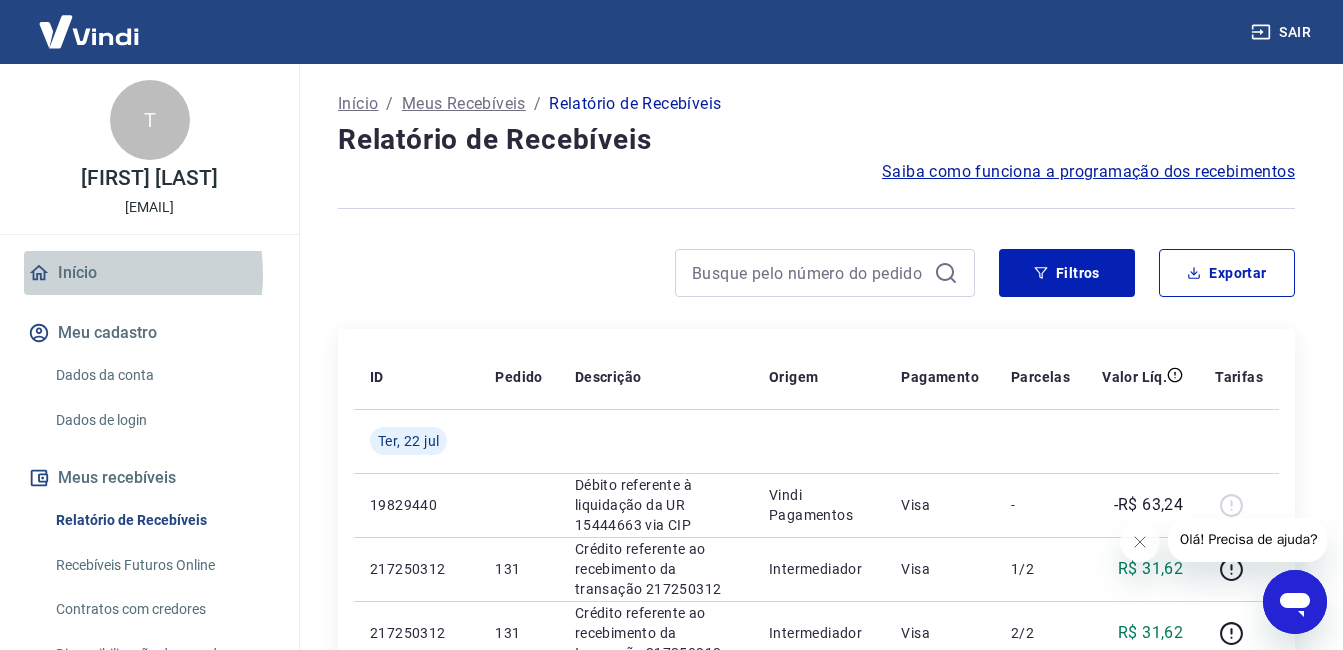 click on "Início" at bounding box center (149, 273) 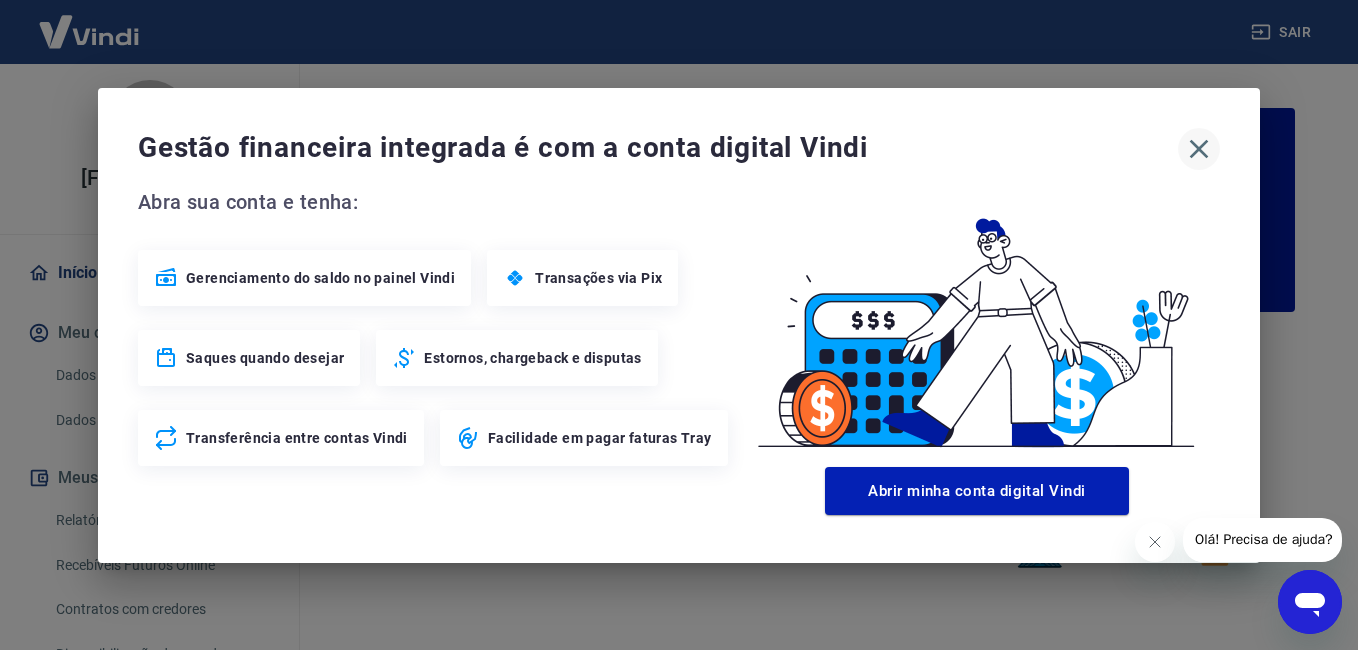 click 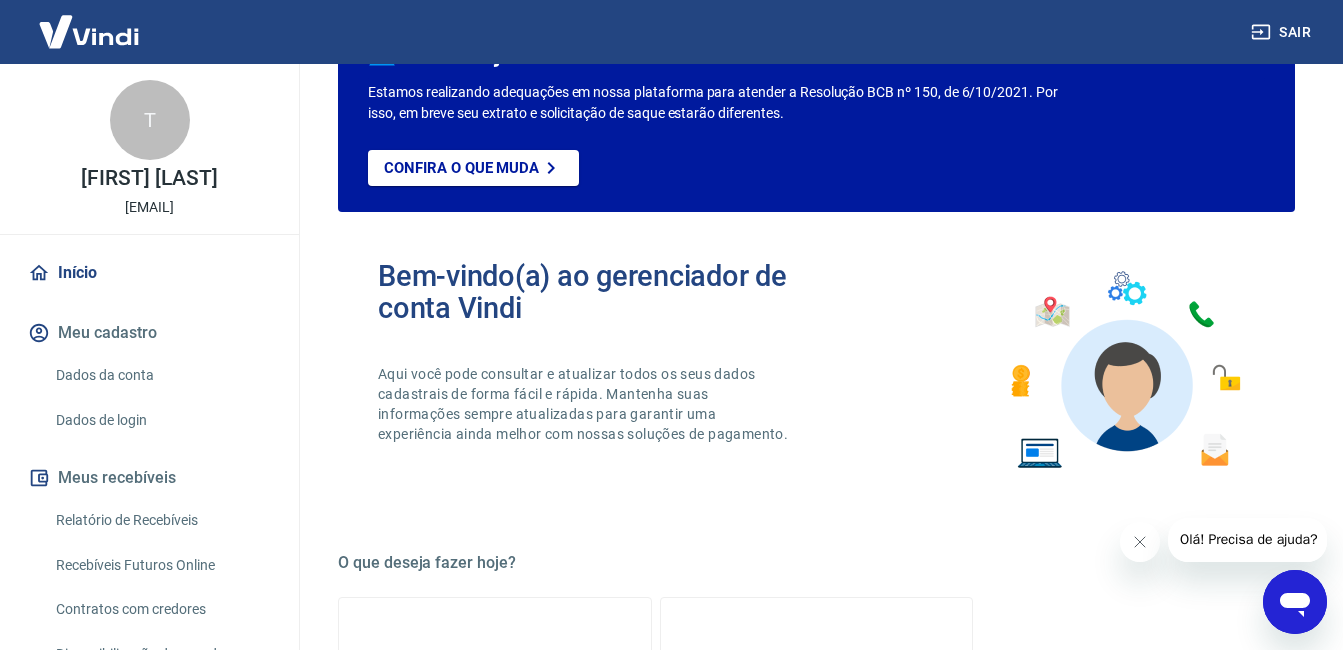 scroll, scrollTop: 98, scrollLeft: 0, axis: vertical 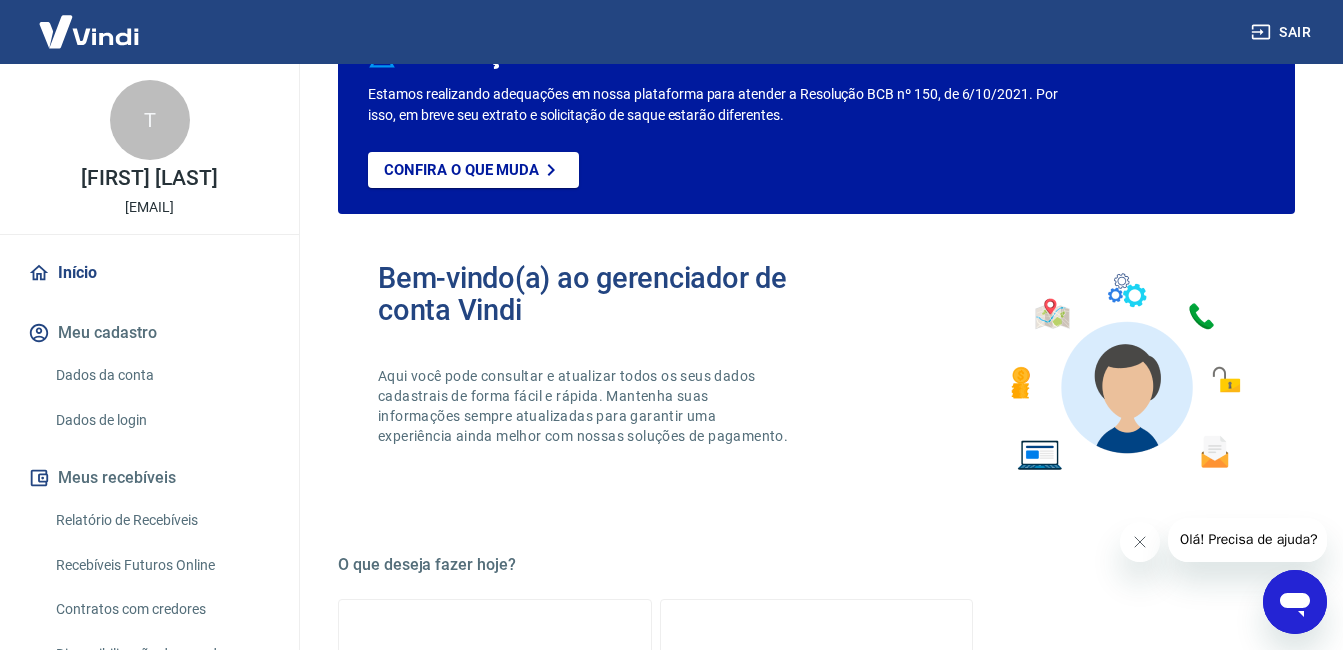 click on "Relatório de Recebíveis" at bounding box center [161, 520] 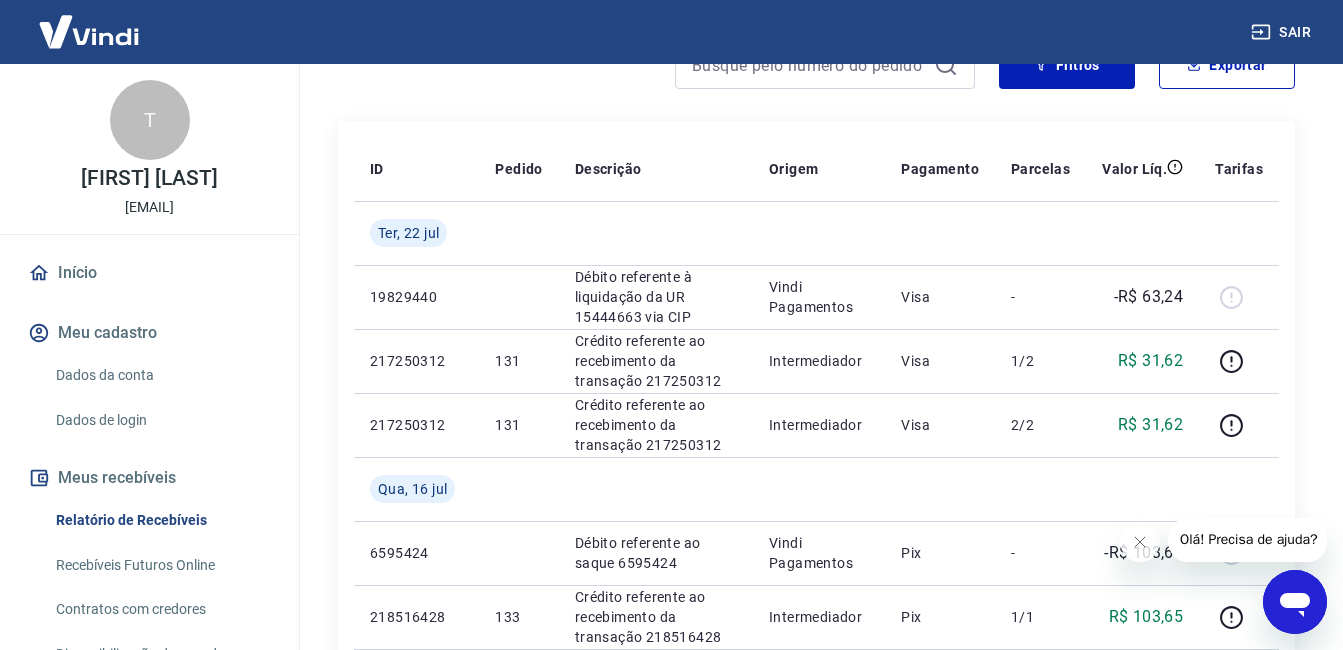 scroll, scrollTop: 308, scrollLeft: 0, axis: vertical 